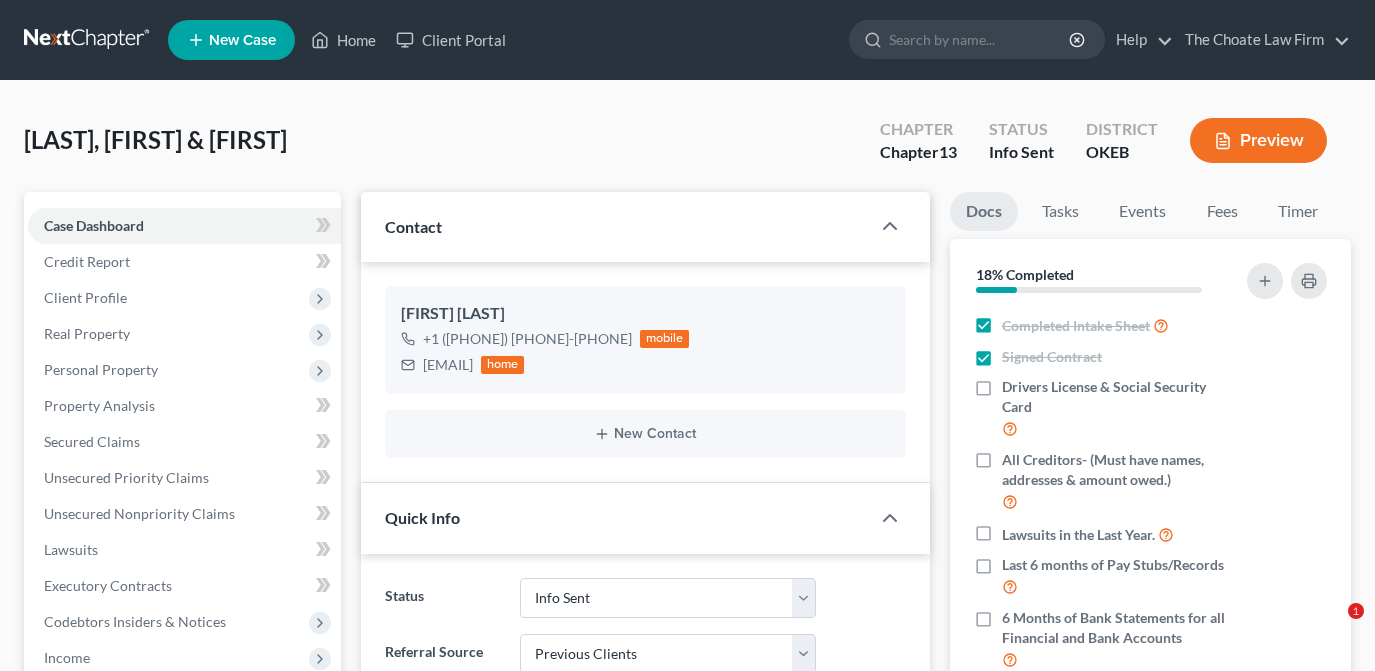 select on "3" 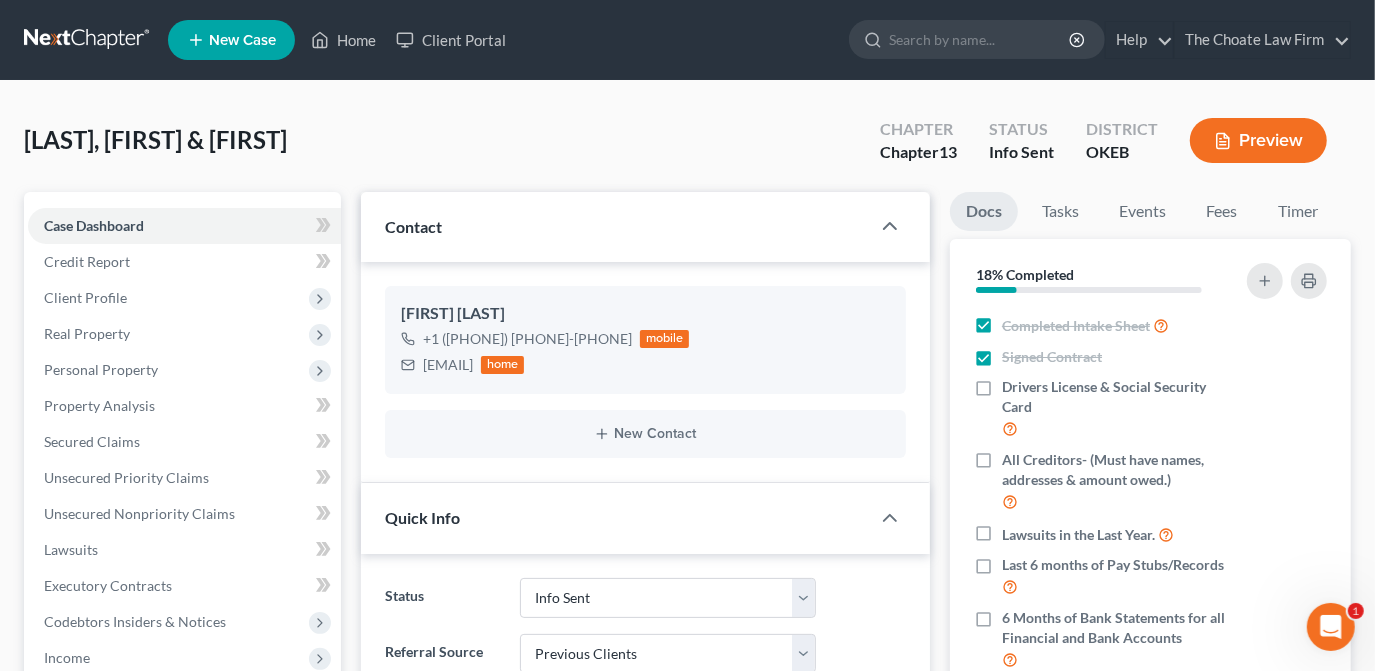 click at bounding box center [980, 39] 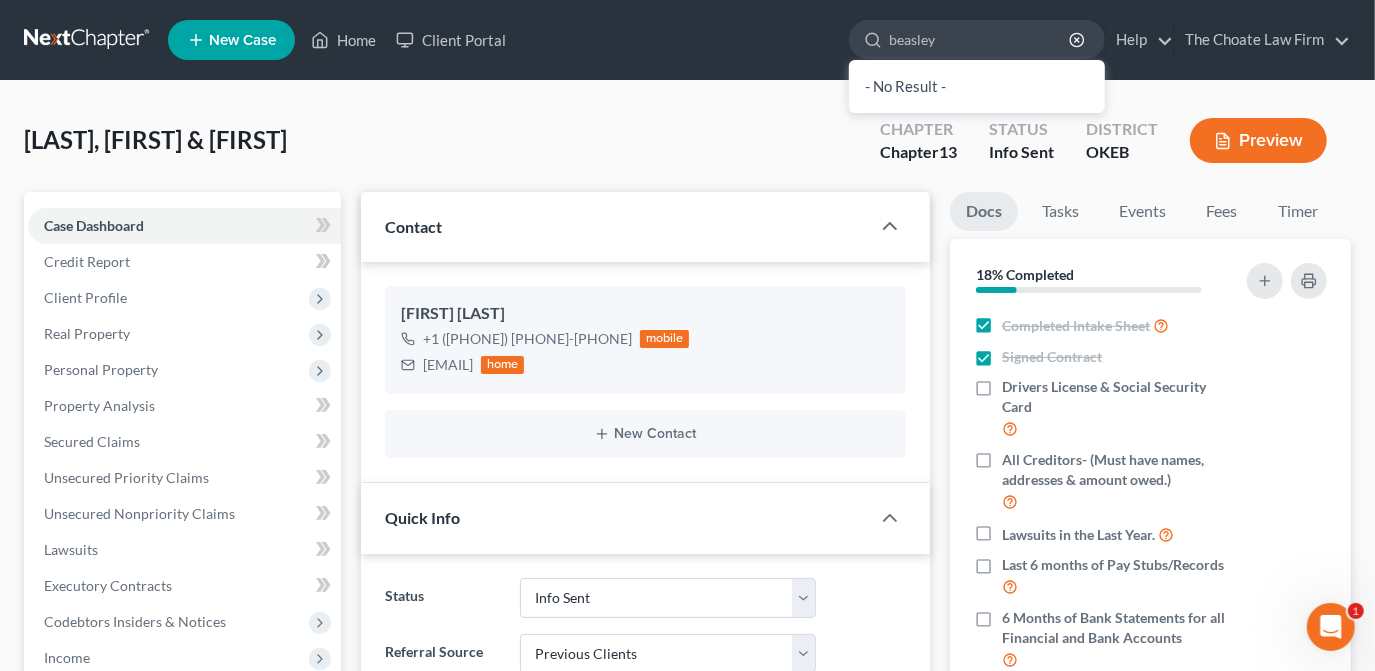 type on "beasley" 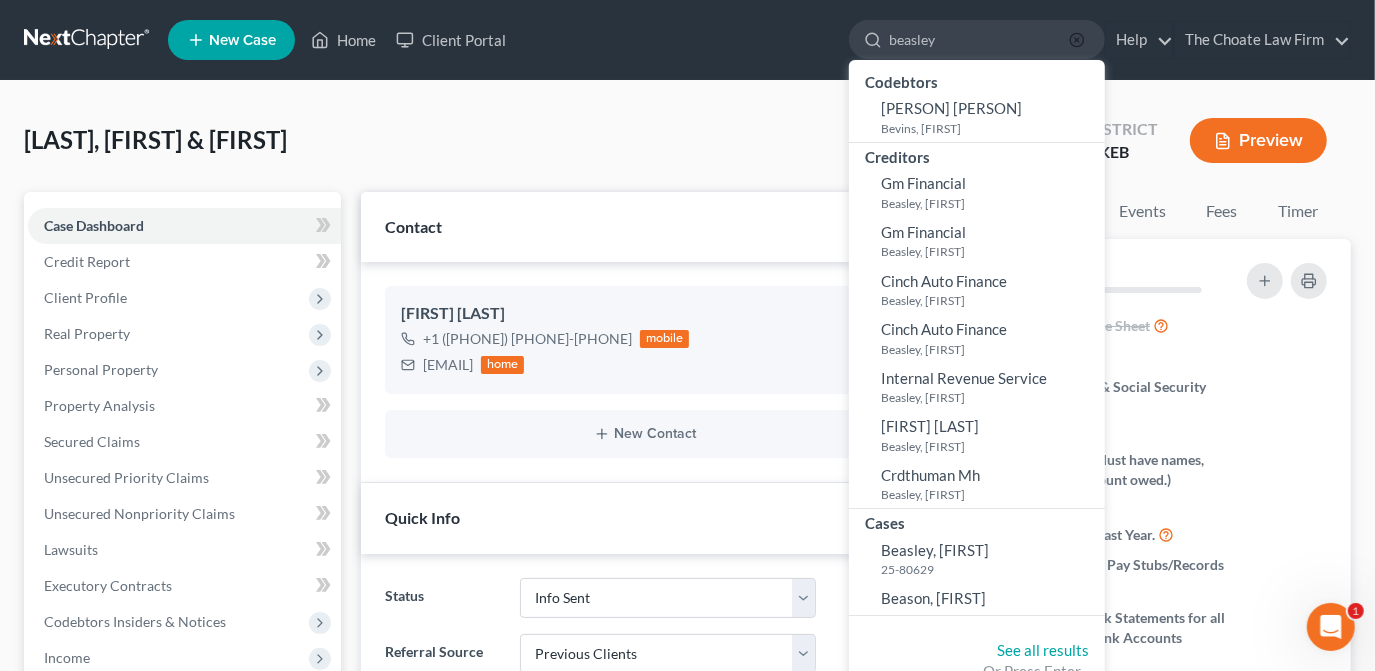 click 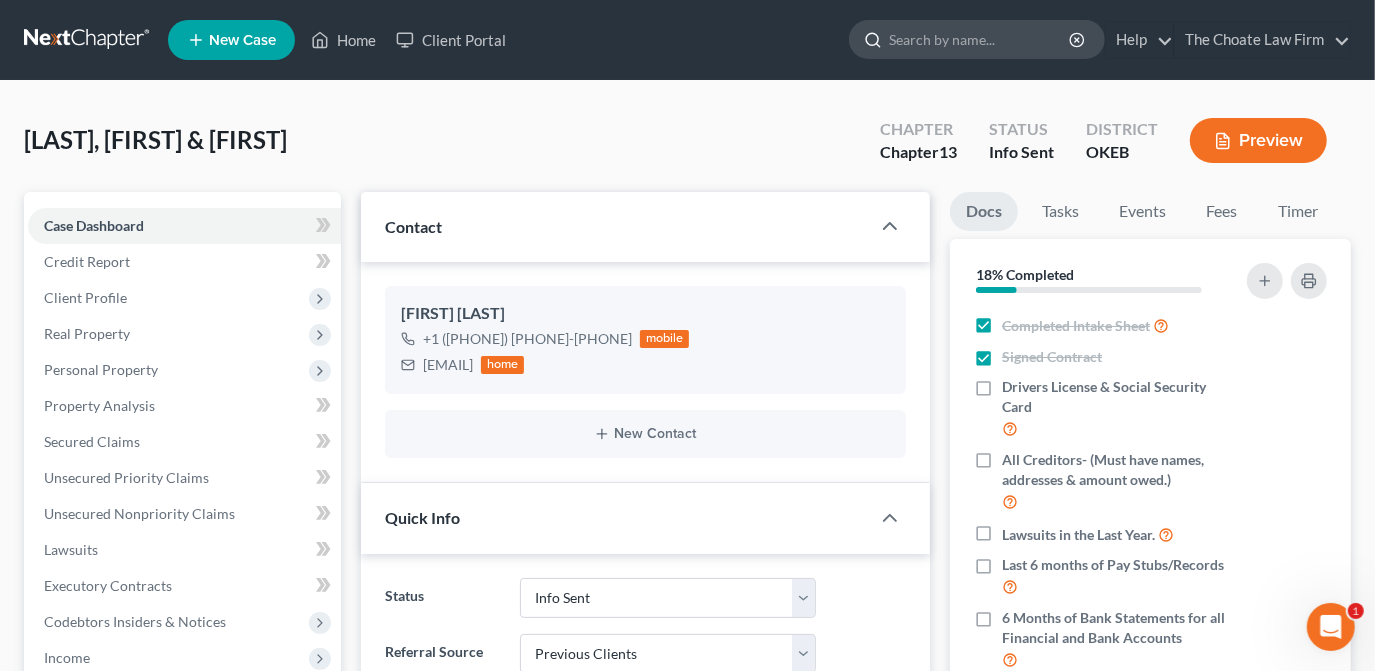 click at bounding box center (980, 39) 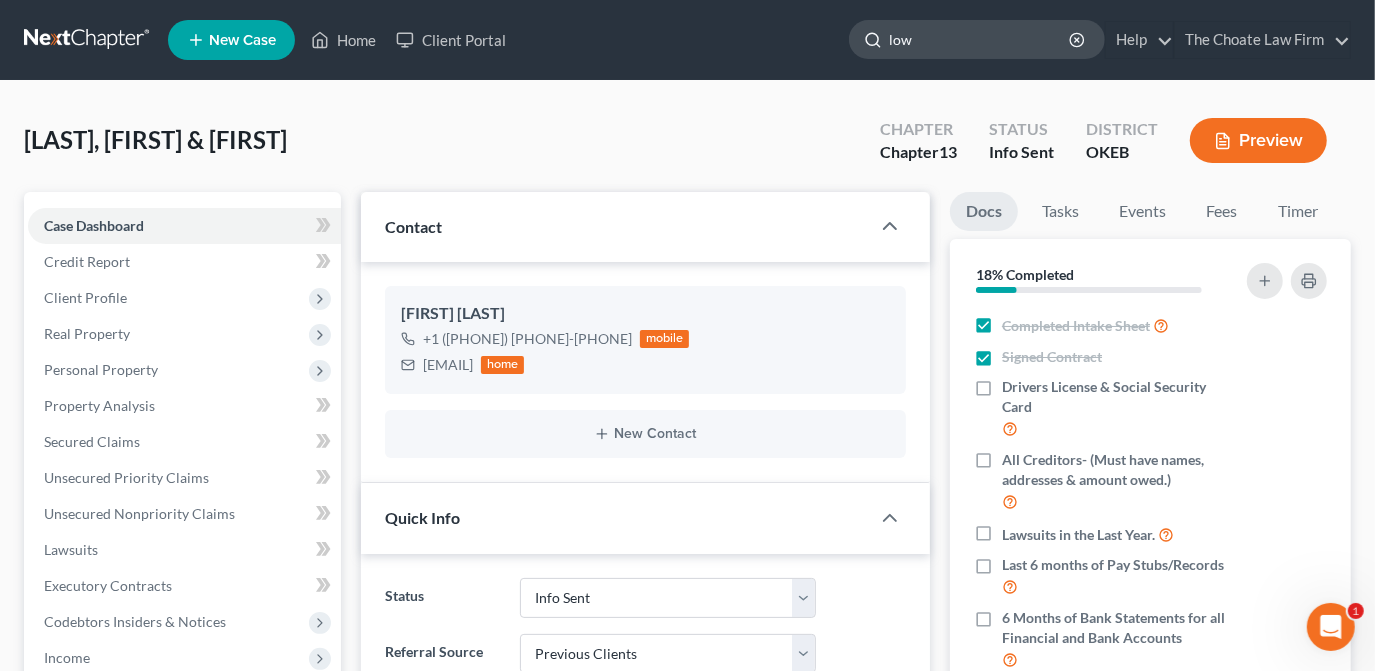 type on "lowe" 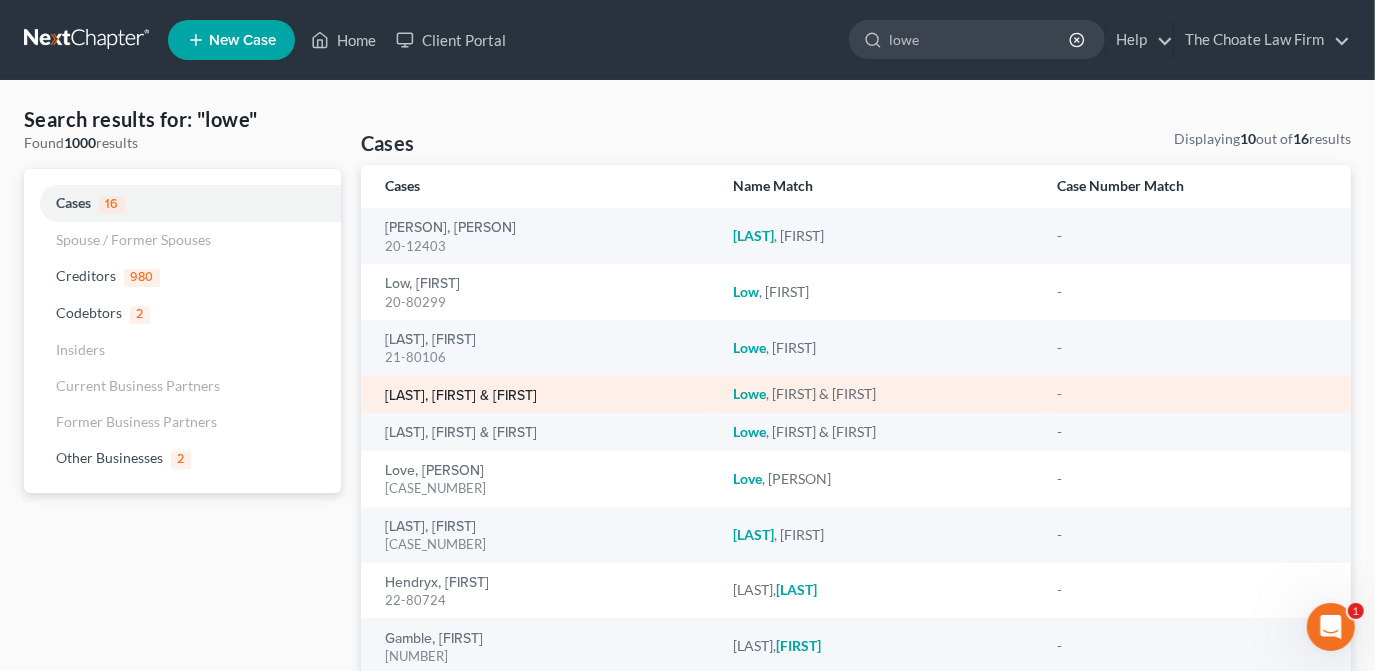 click on "[LAST], [FIRST] & [FIRST]" at bounding box center (461, 396) 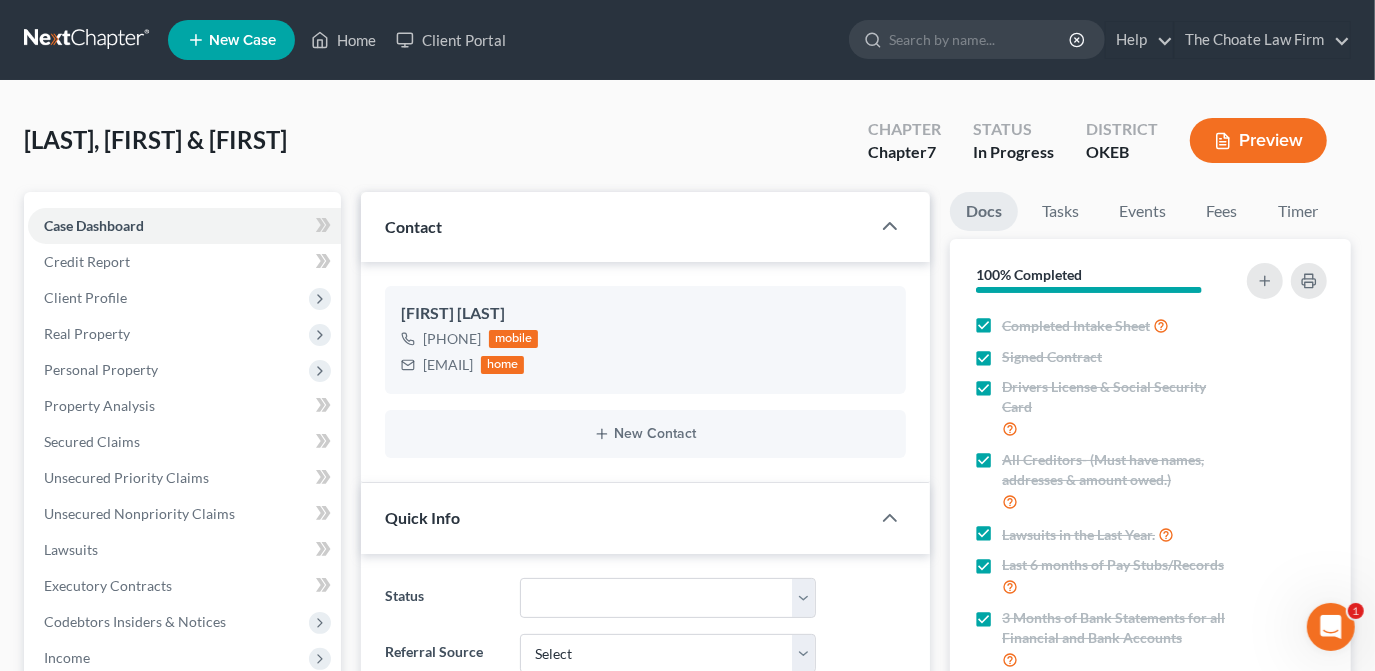 scroll, scrollTop: 916, scrollLeft: 0, axis: vertical 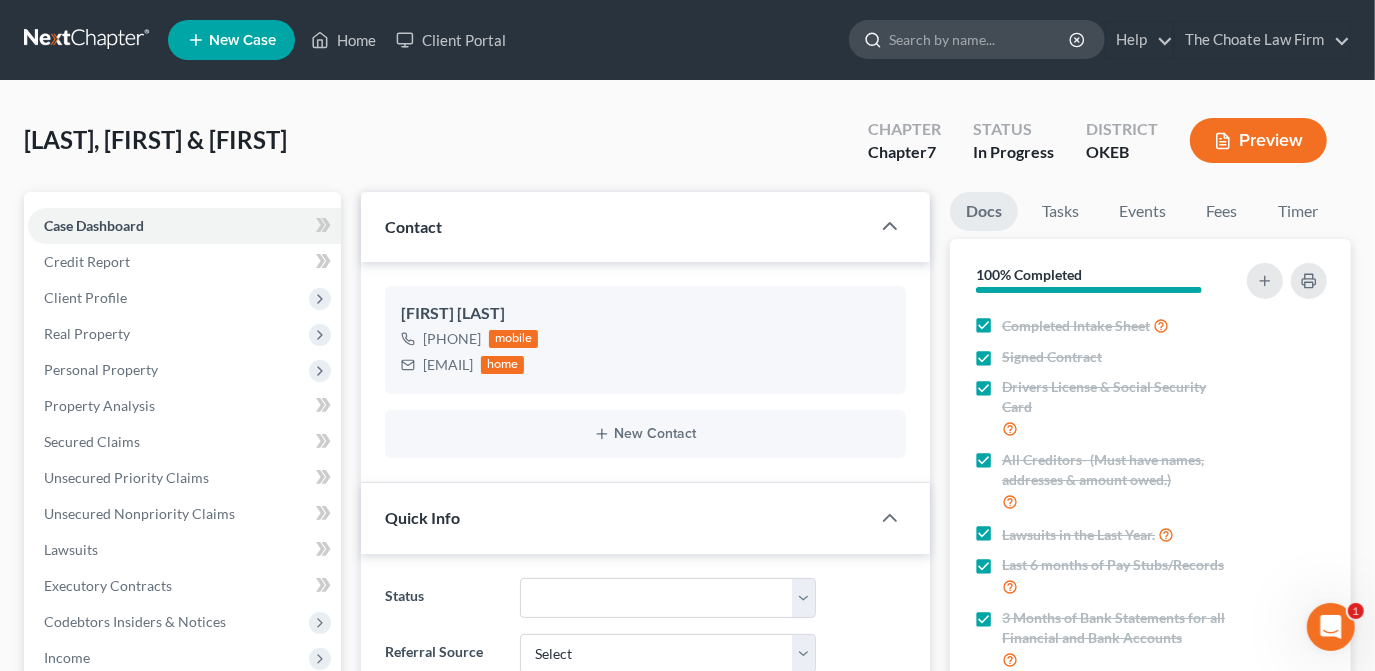 click at bounding box center (980, 39) 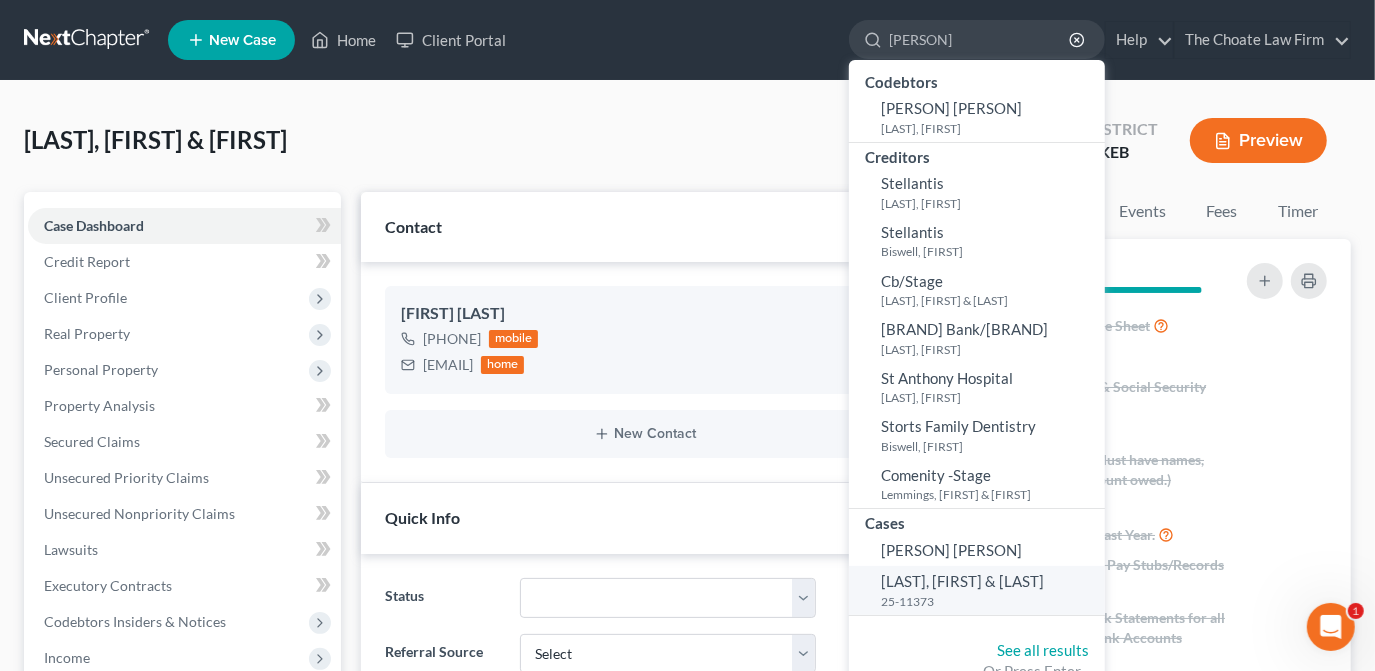 type on "[PERSON]" 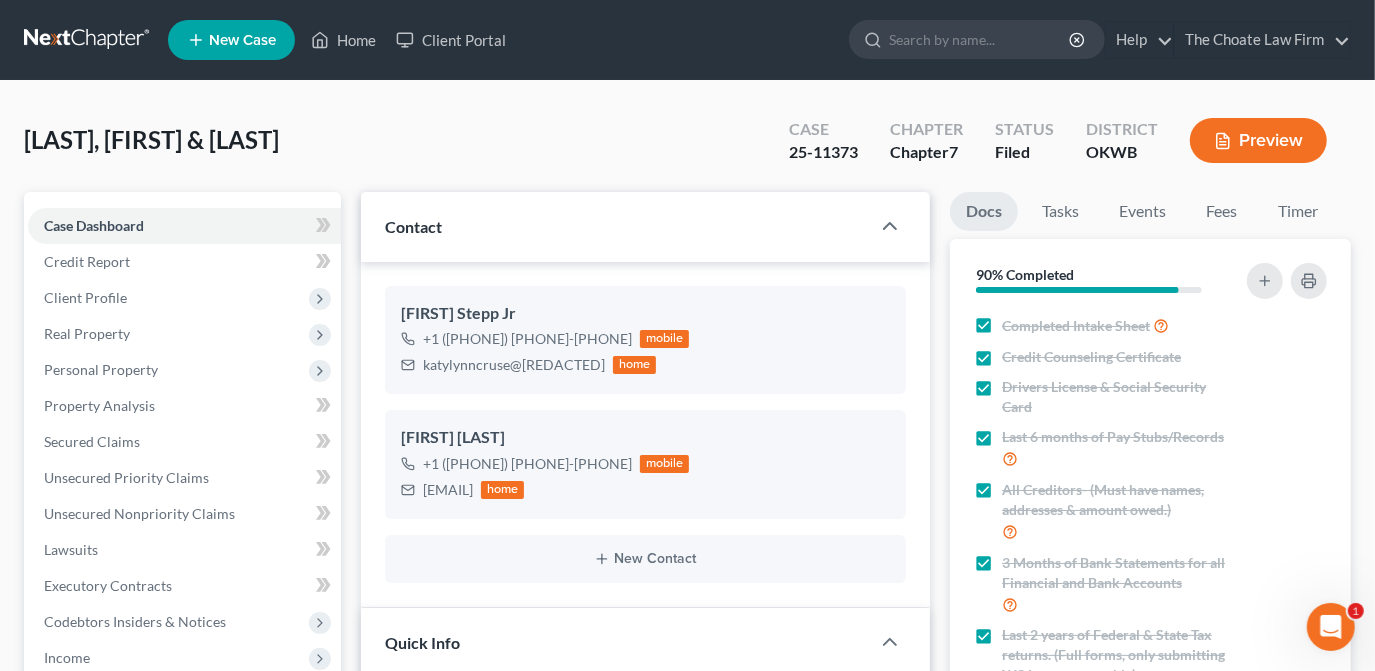 scroll, scrollTop: 4205, scrollLeft: 0, axis: vertical 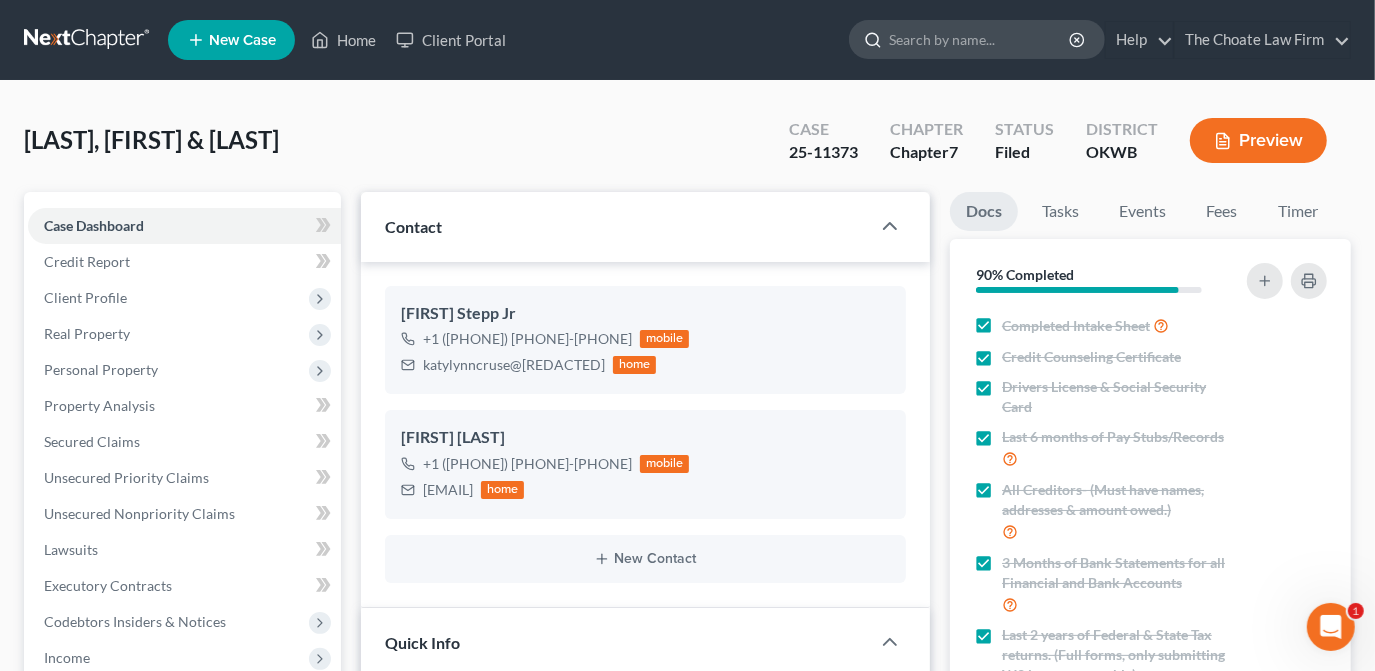click at bounding box center [980, 39] 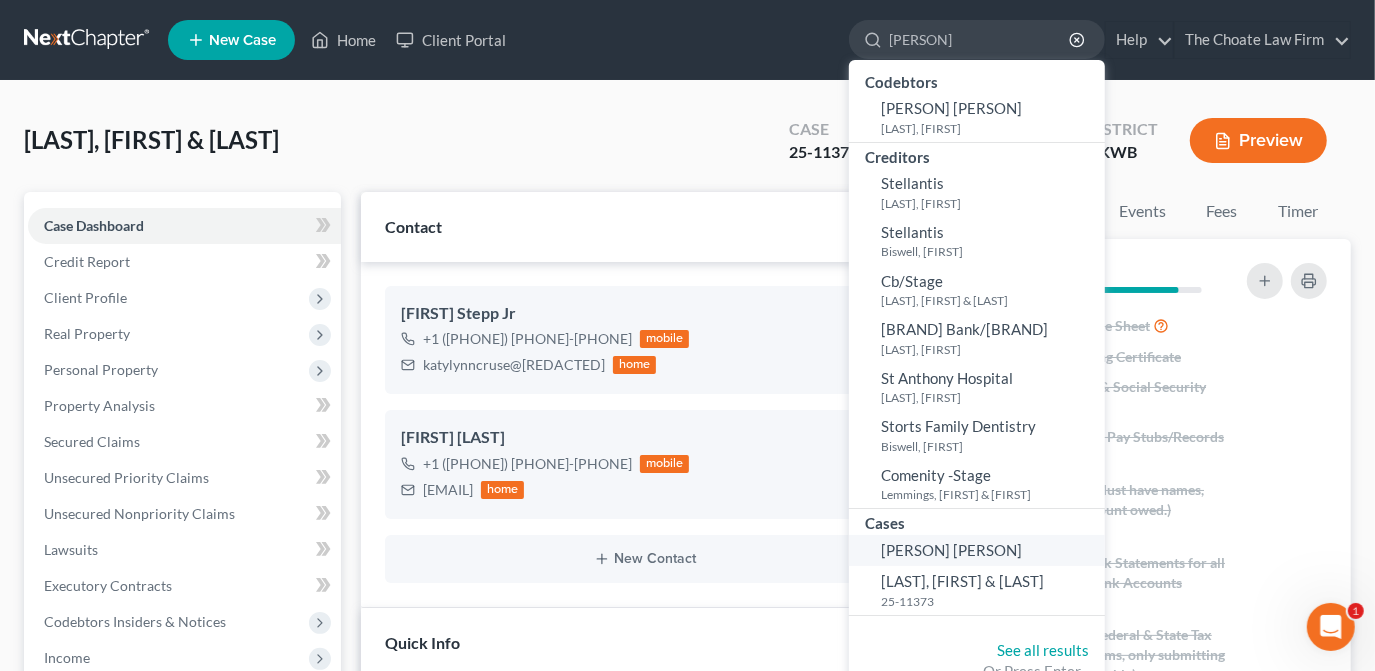 type on "[PERSON]" 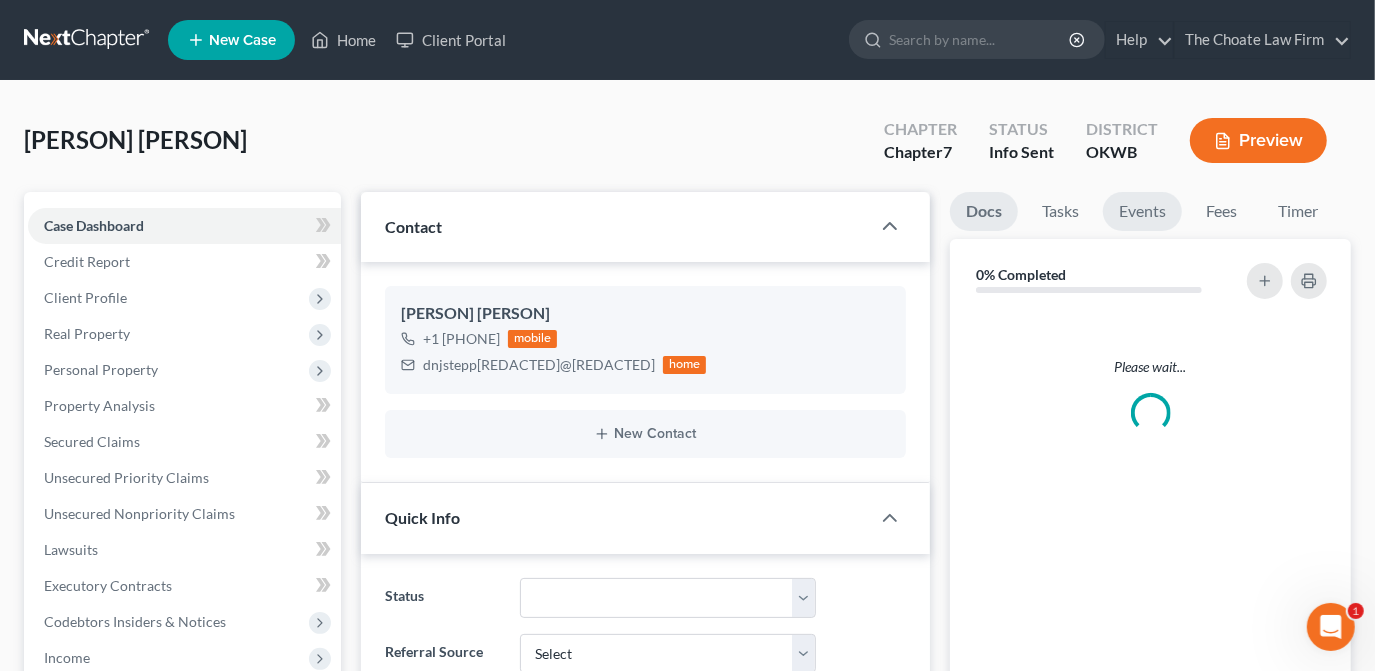 click on "Events" at bounding box center [1142, 211] 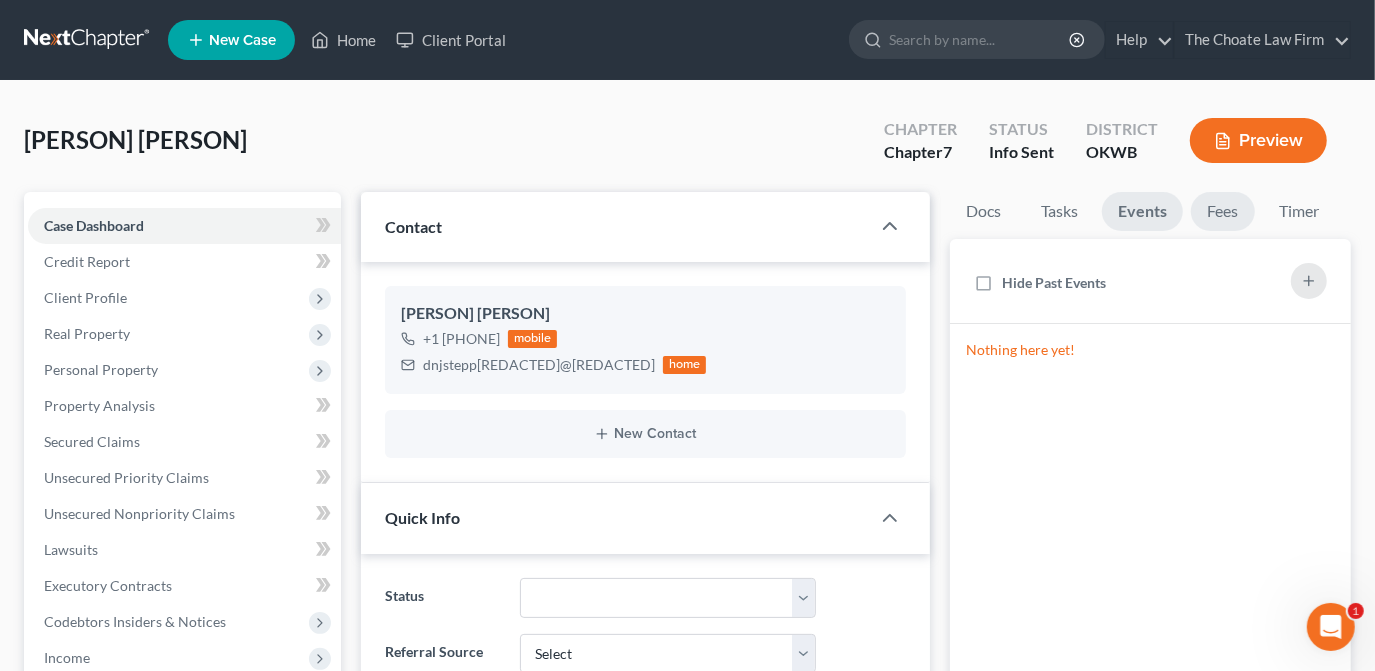 drag, startPoint x: 1225, startPoint y: 204, endPoint x: 1199, endPoint y: 246, distance: 49.396355 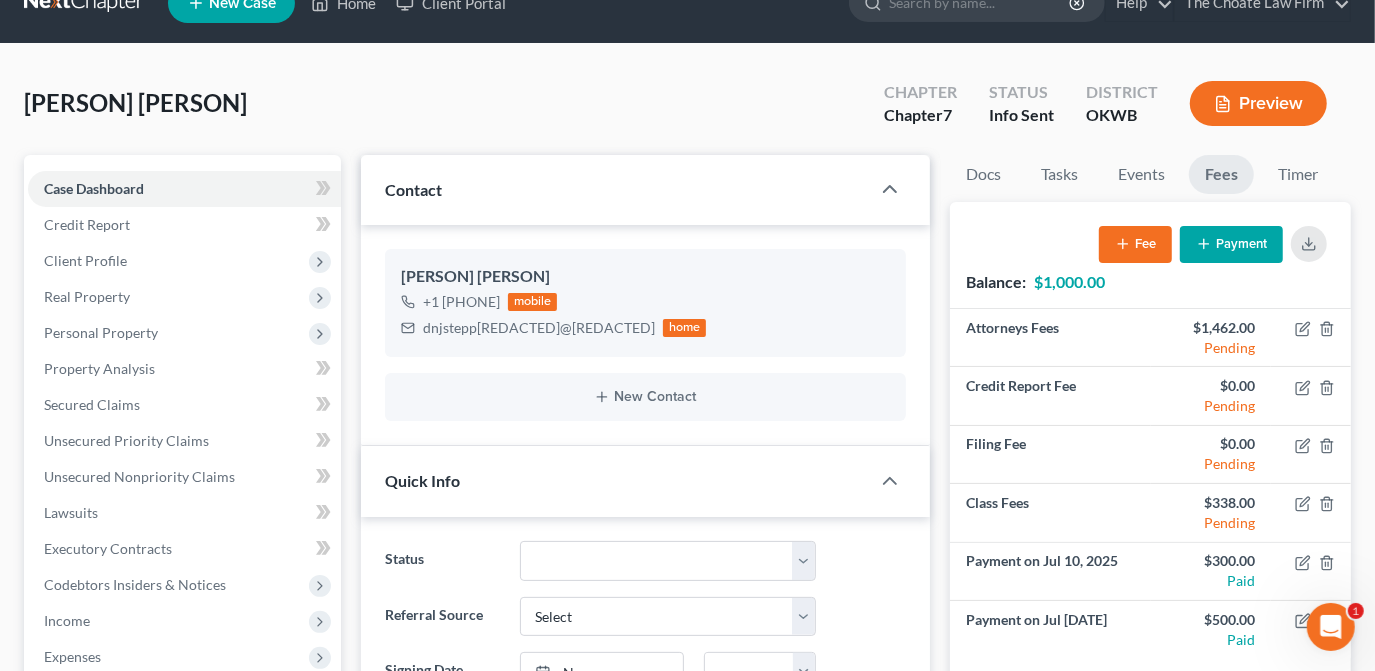 scroll, scrollTop: 90, scrollLeft: 0, axis: vertical 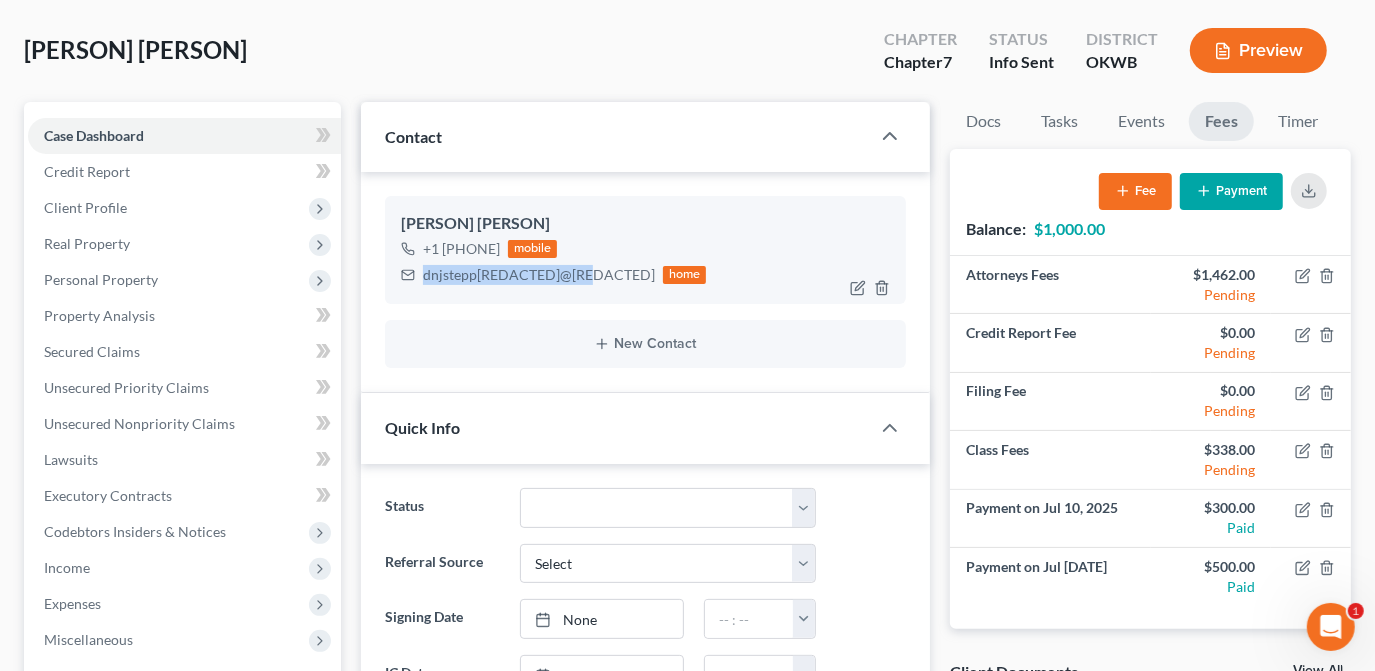 drag, startPoint x: 420, startPoint y: 273, endPoint x: 578, endPoint y: 272, distance: 158.00316 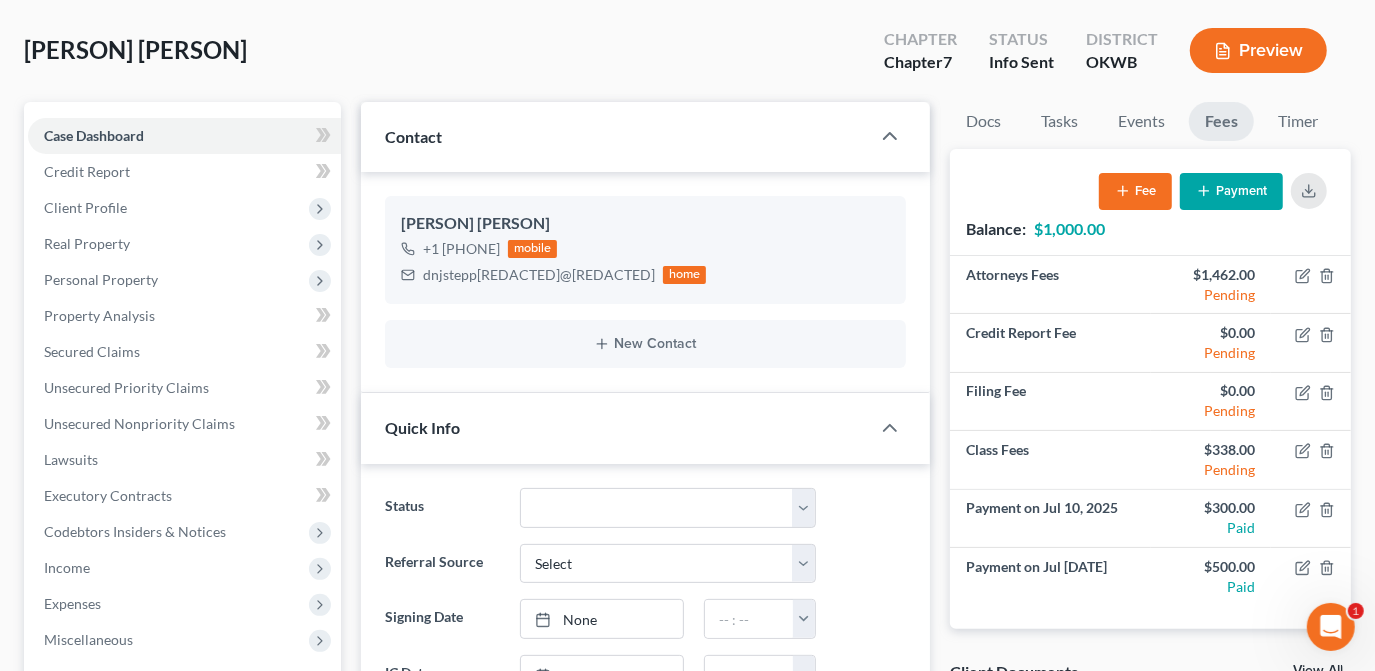 drag, startPoint x: 695, startPoint y: 88, endPoint x: 930, endPoint y: 0, distance: 250.93625 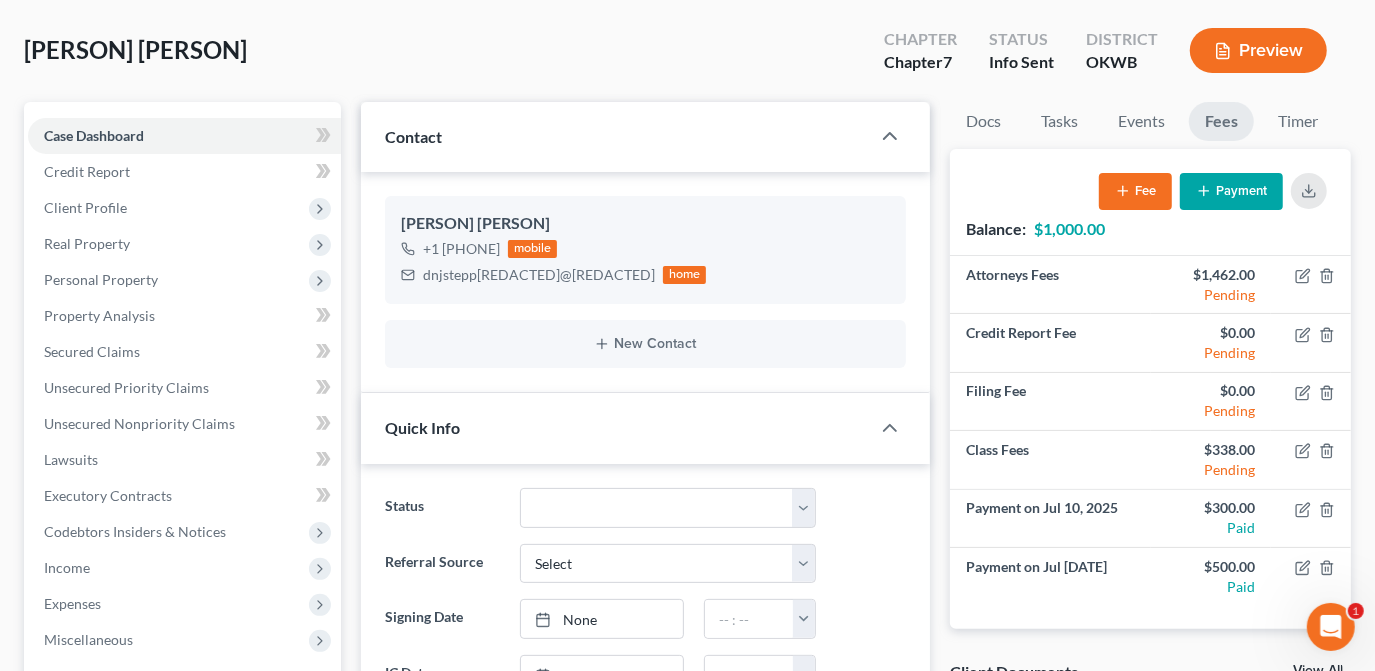 click on "Stepp Sr., [FIRST] Upgraded Chapter Chapter 7 Status Info Sent District OKWB Preview" at bounding box center (687, 58) 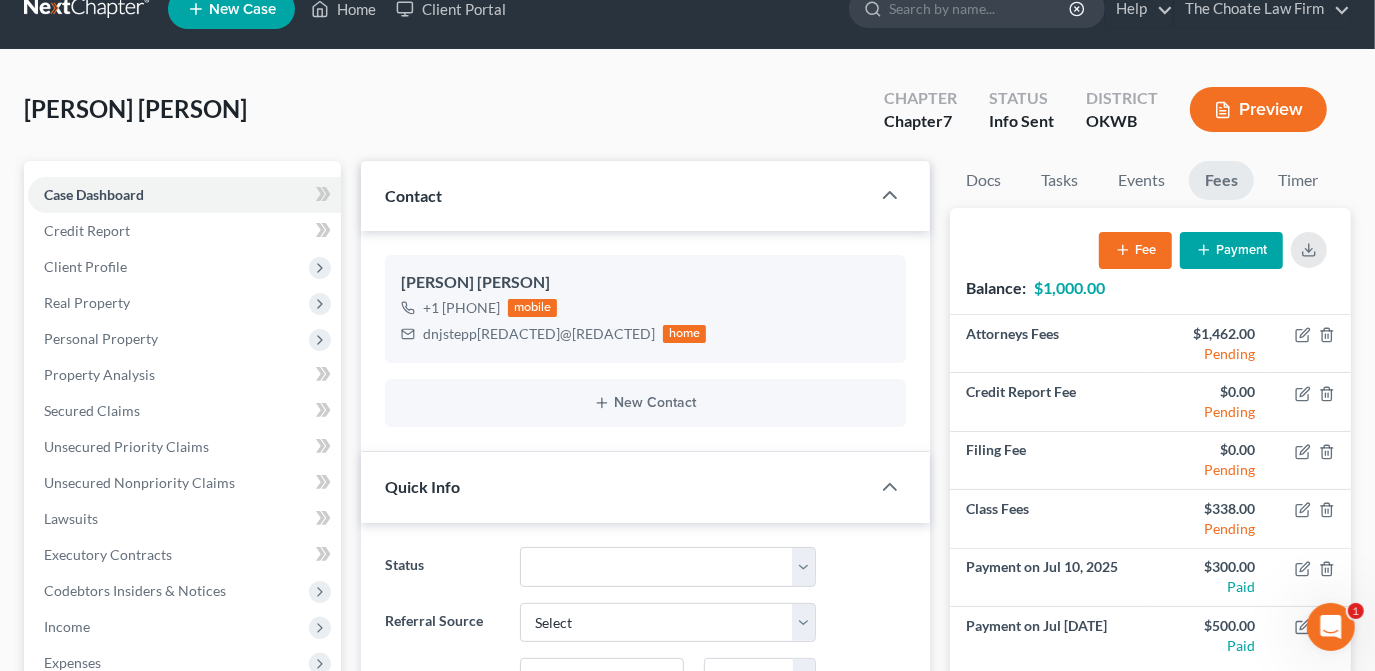 scroll, scrollTop: 0, scrollLeft: 0, axis: both 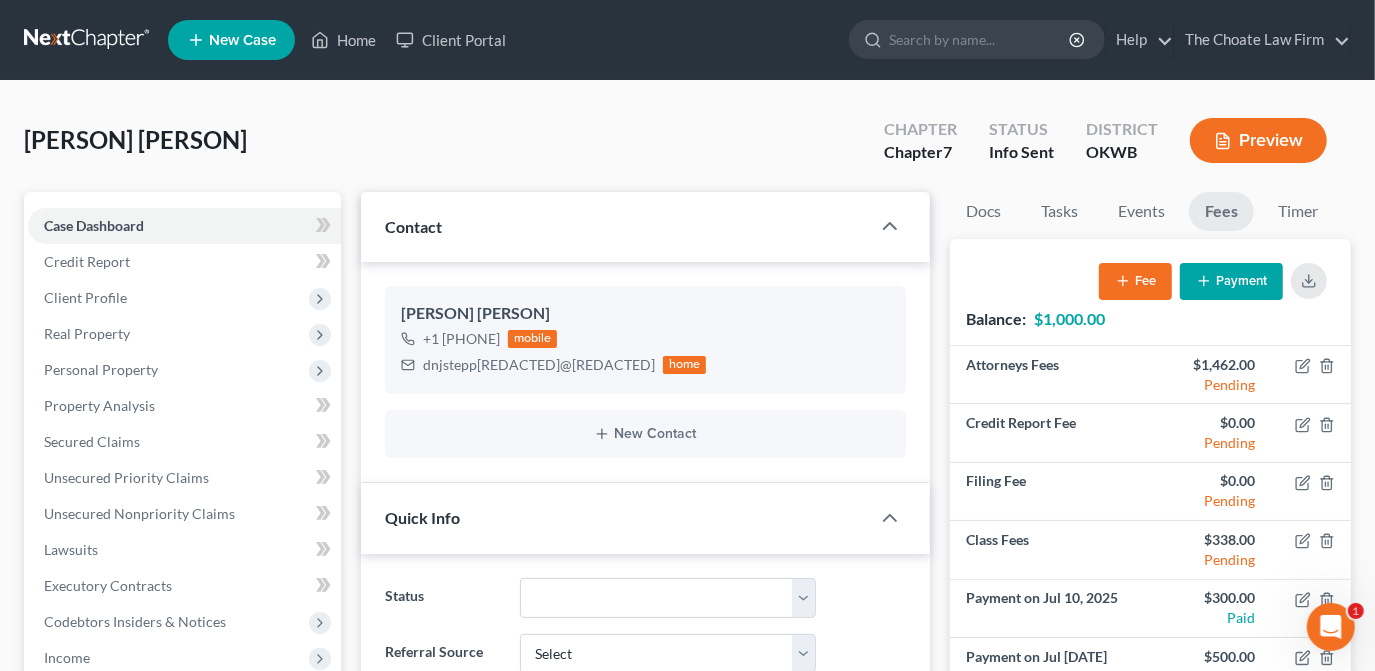 click on "Payment" at bounding box center [1231, 281] 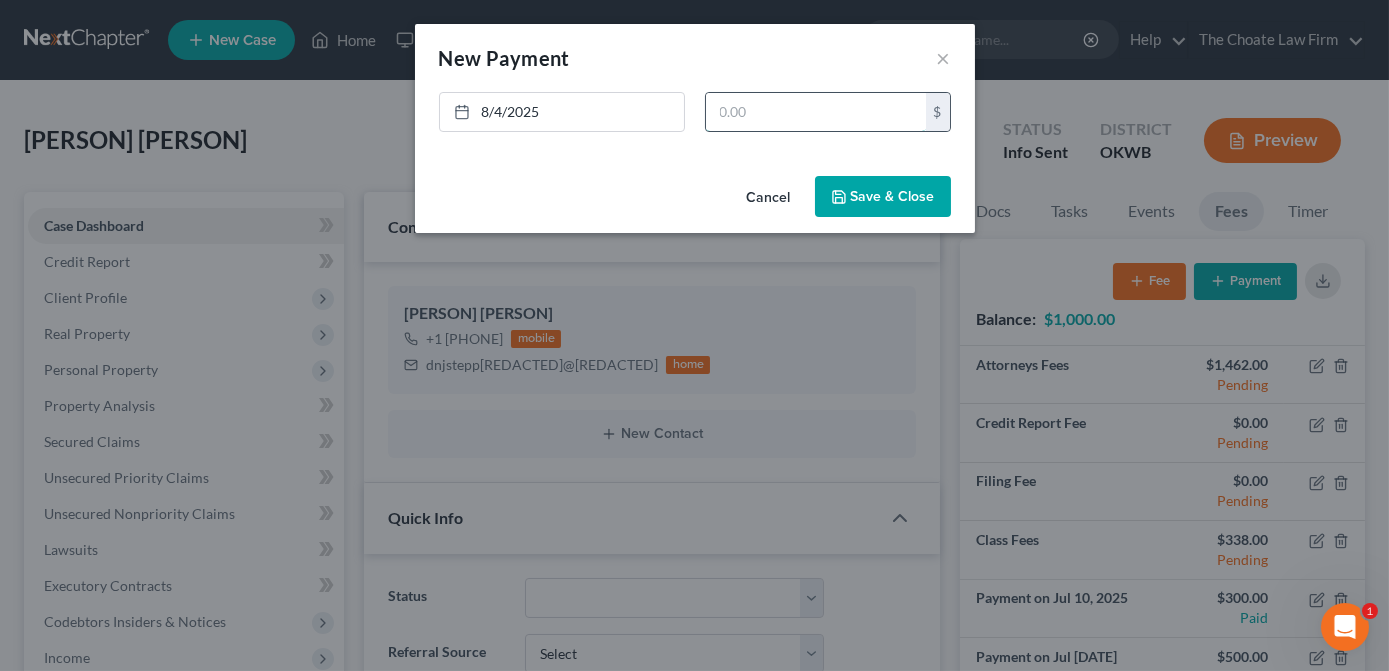 click at bounding box center (816, 112) 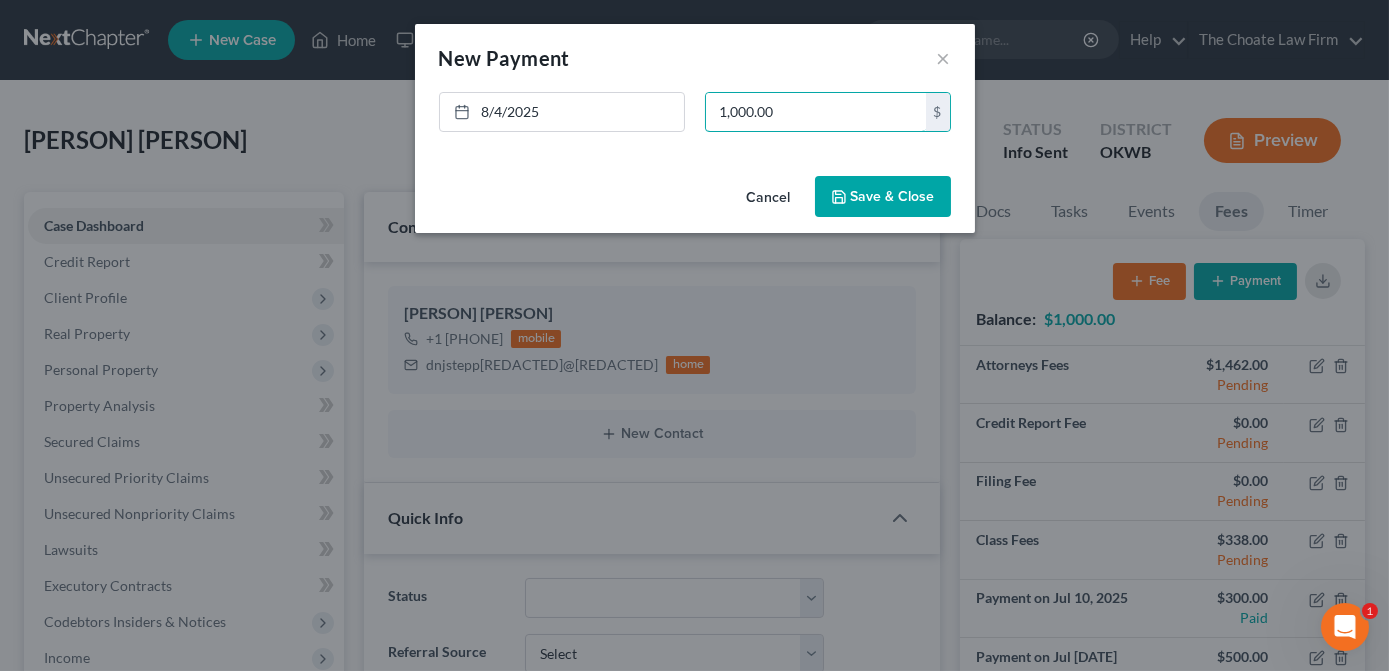 type on "1,000.00" 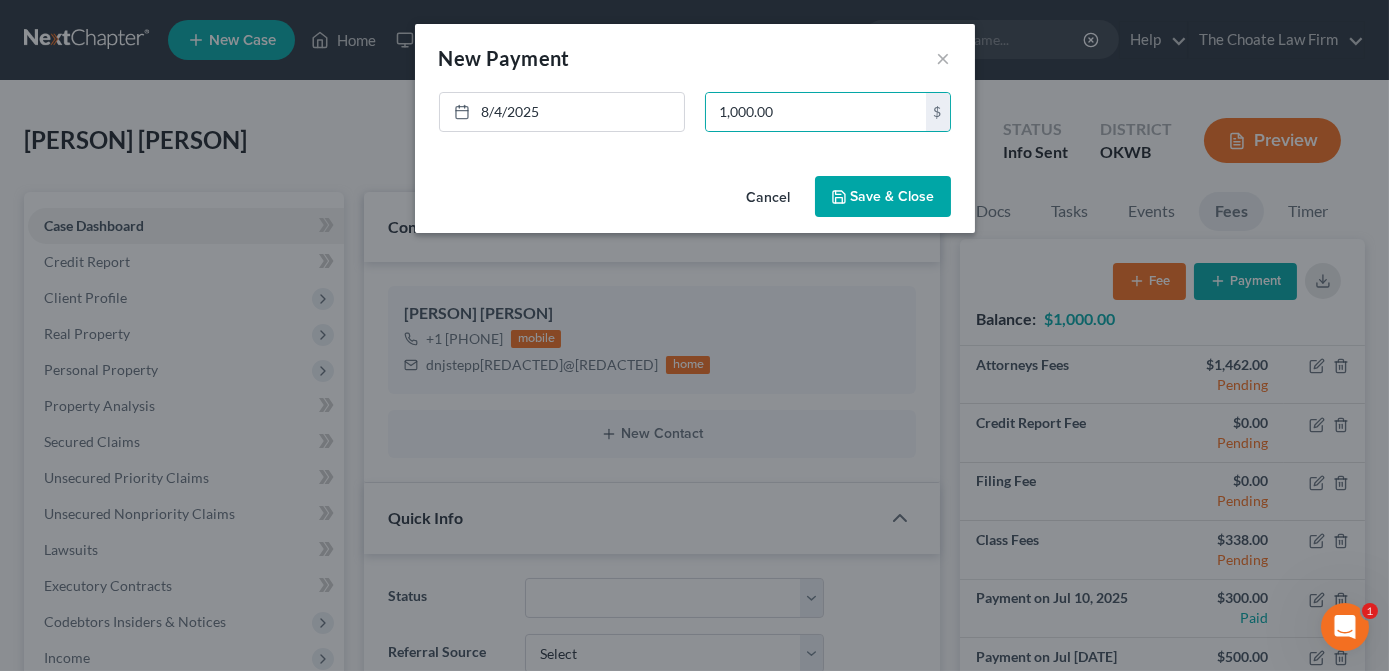 click on "Save & Close" at bounding box center (883, 197) 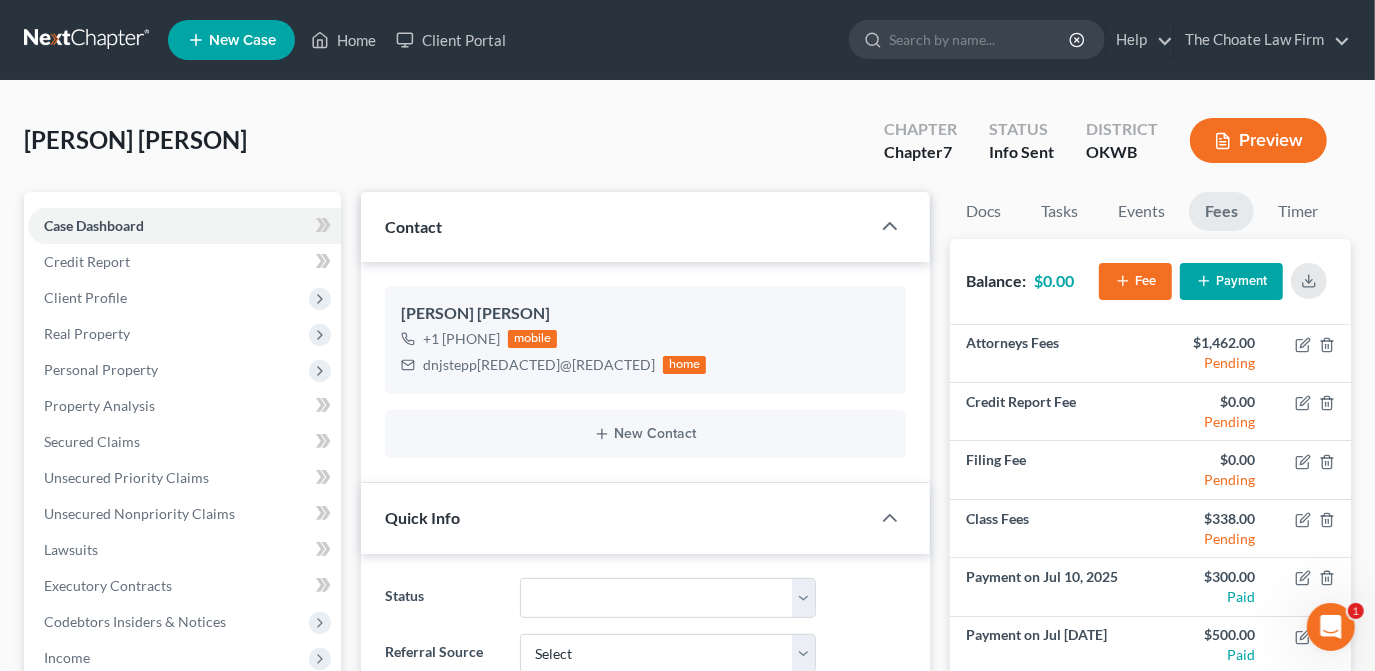 click on "Chapter Chapter  7 Status Info Sent District OKWB Preview" at bounding box center [1105, 140] 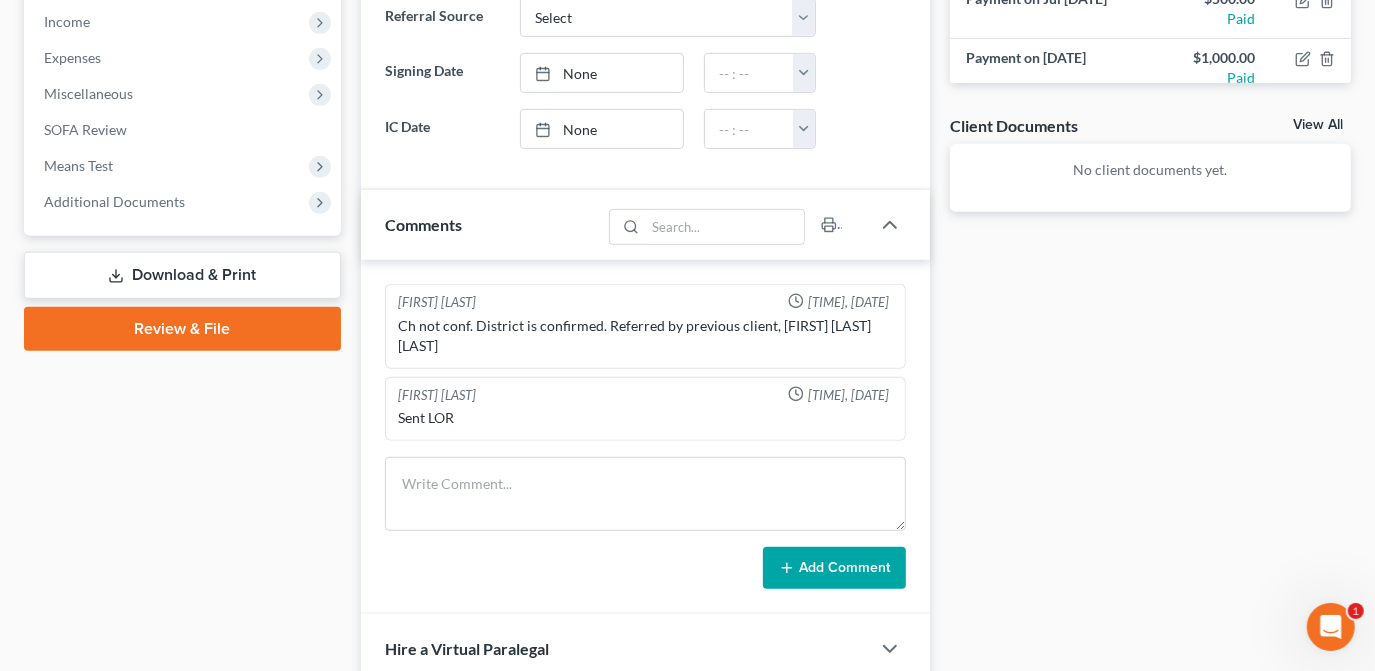 scroll, scrollTop: 363, scrollLeft: 0, axis: vertical 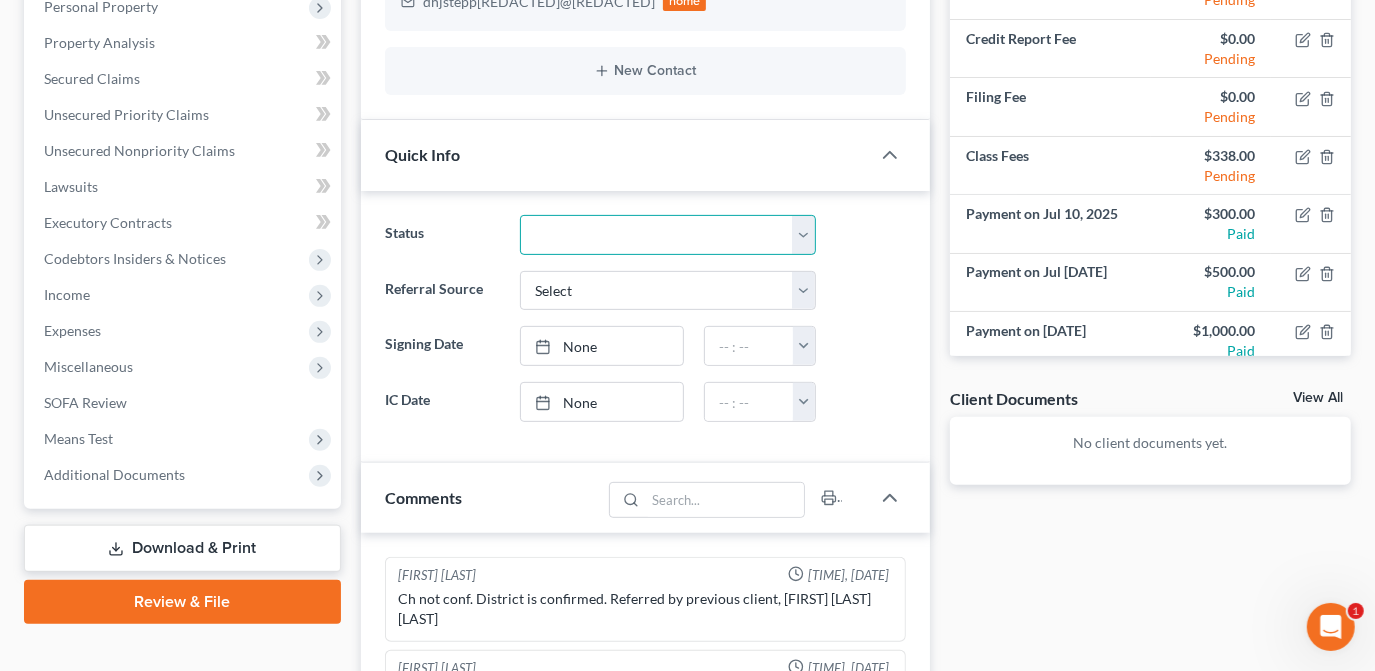 click on "Discharged Dismissed Filed Info Sent In Progress Lead Lost Lead Ready to File Retained To Review" at bounding box center (668, 235) 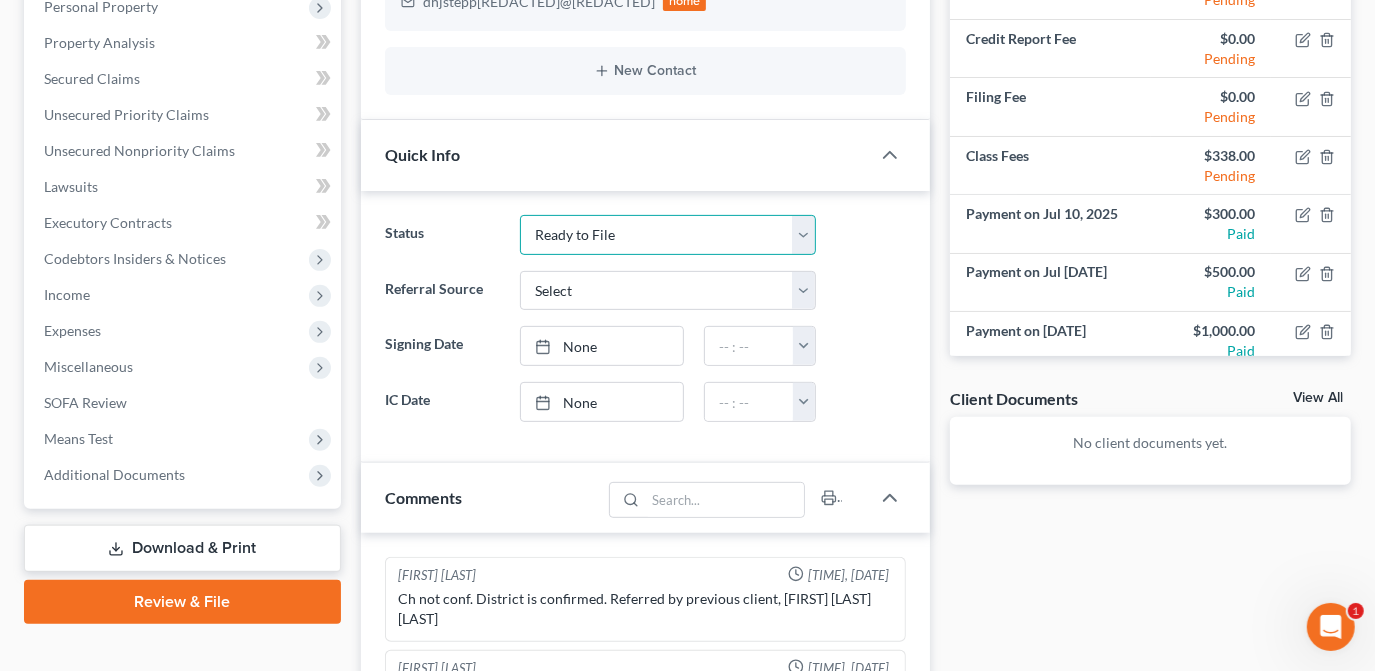 click on "Discharged Dismissed Filed Info Sent In Progress Lead Lost Lead Ready to File Retained To Review" at bounding box center (668, 235) 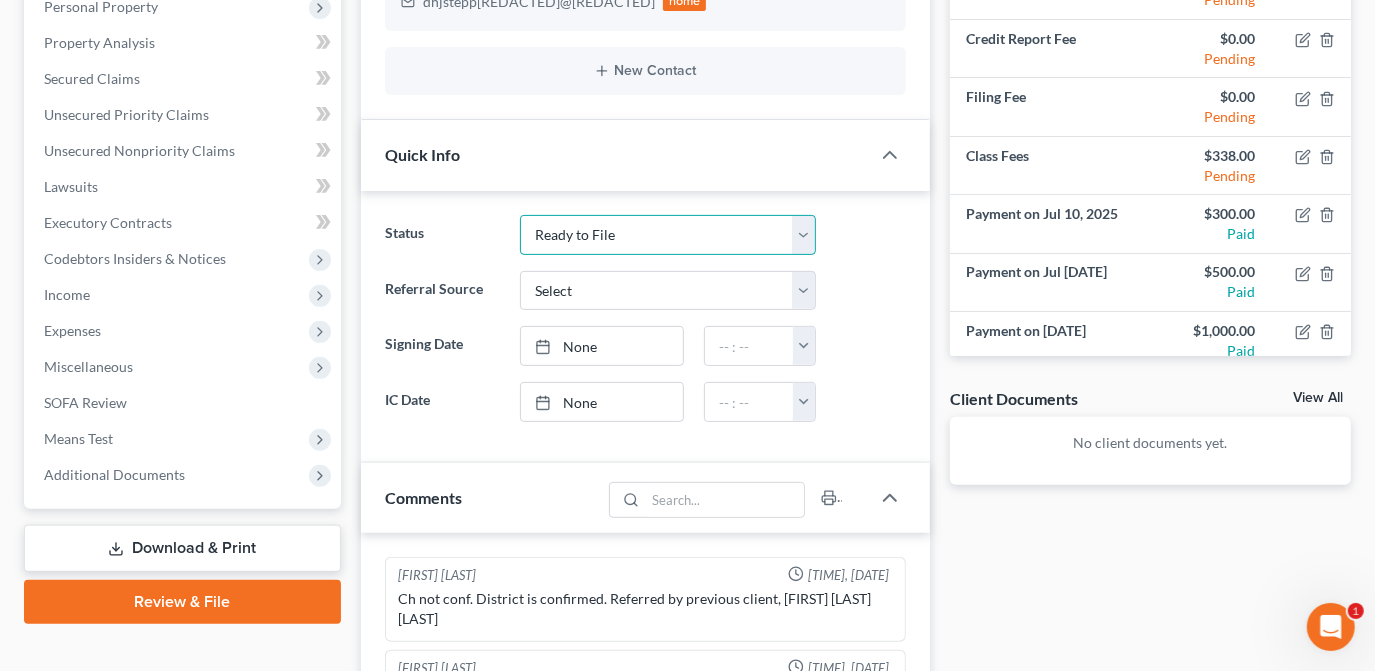drag, startPoint x: 800, startPoint y: 238, endPoint x: 792, endPoint y: 252, distance: 16.124516 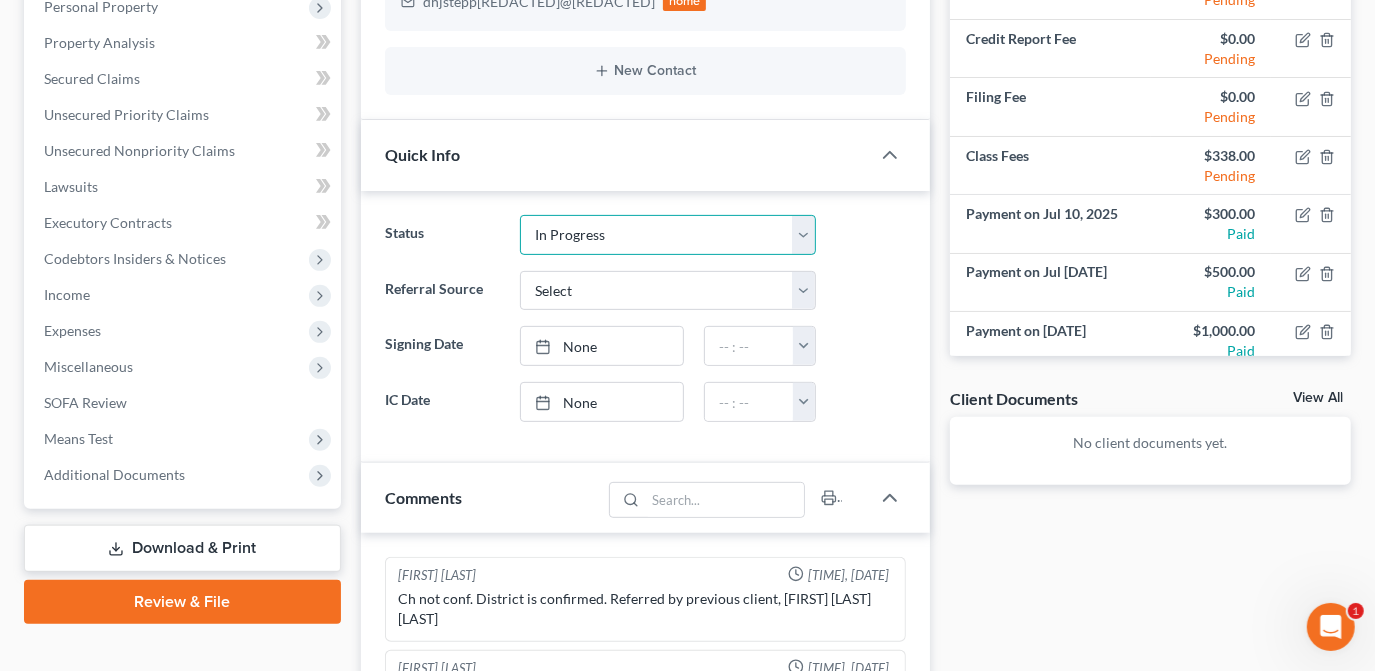 click on "Discharged Dismissed Filed Info Sent In Progress Lead Lost Lead Ready to File Retained To Review" at bounding box center [668, 235] 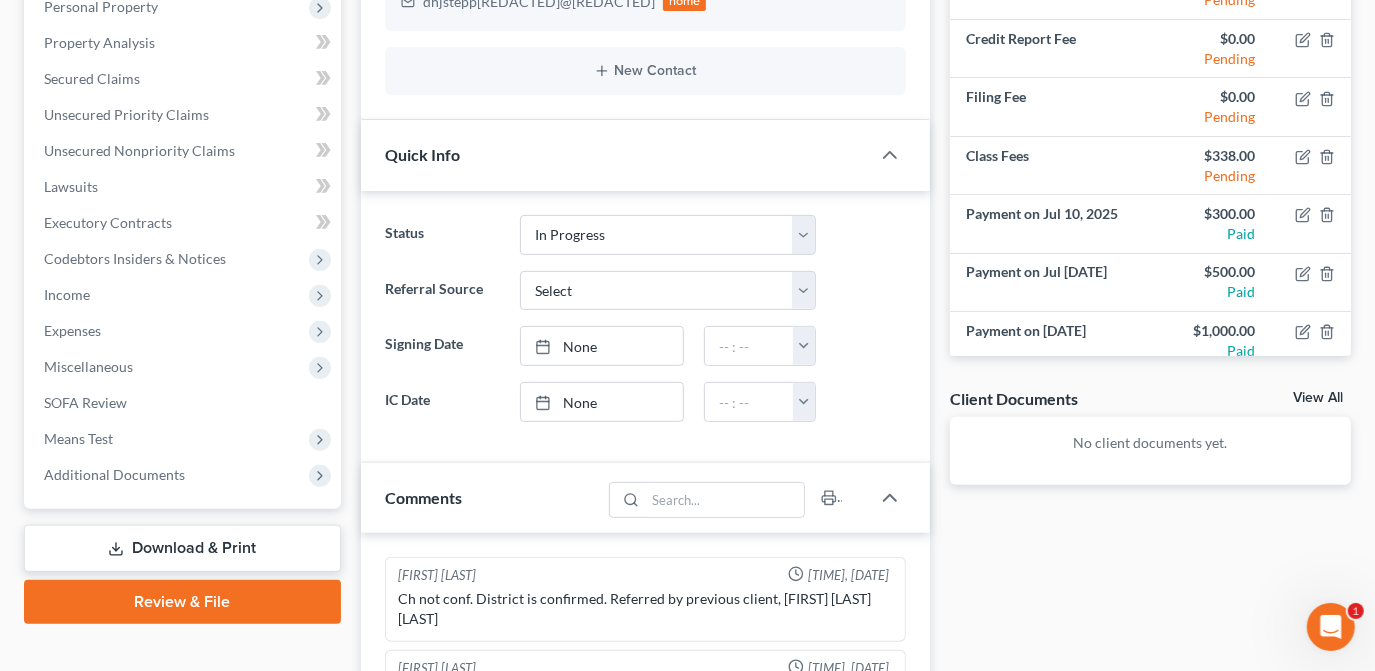 click at bounding box center [871, 346] 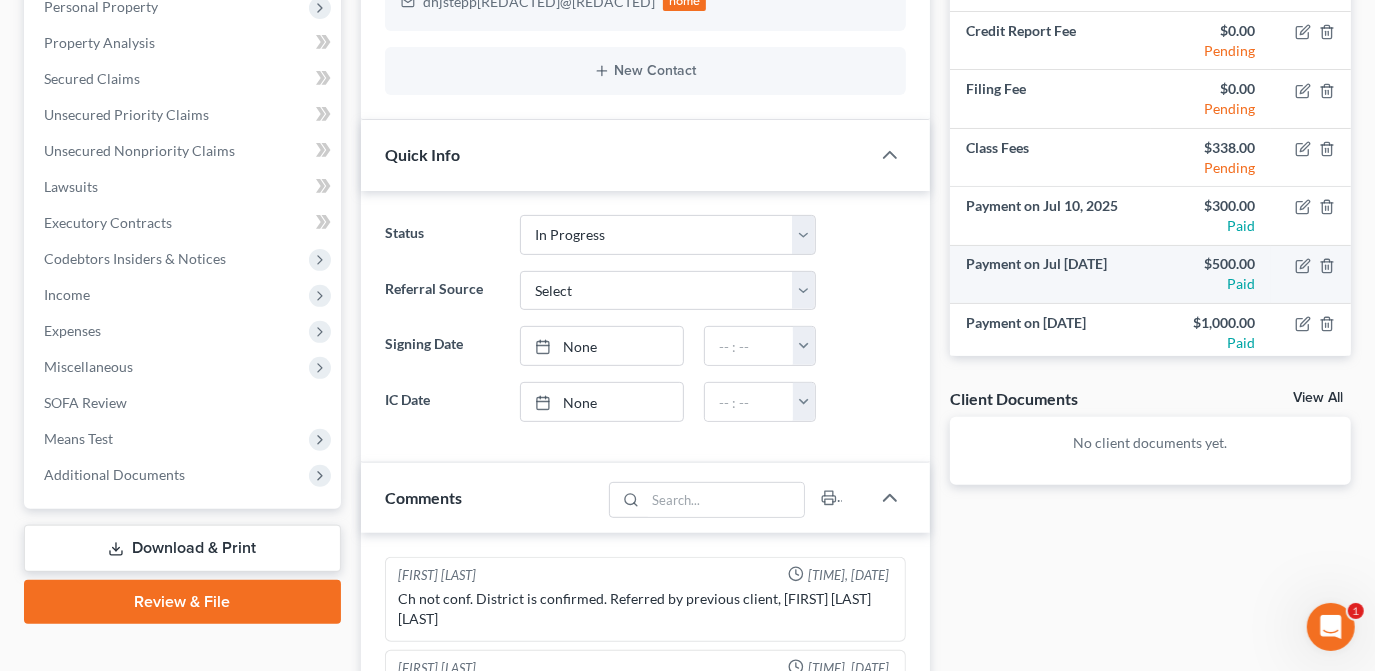 scroll, scrollTop: 12, scrollLeft: 0, axis: vertical 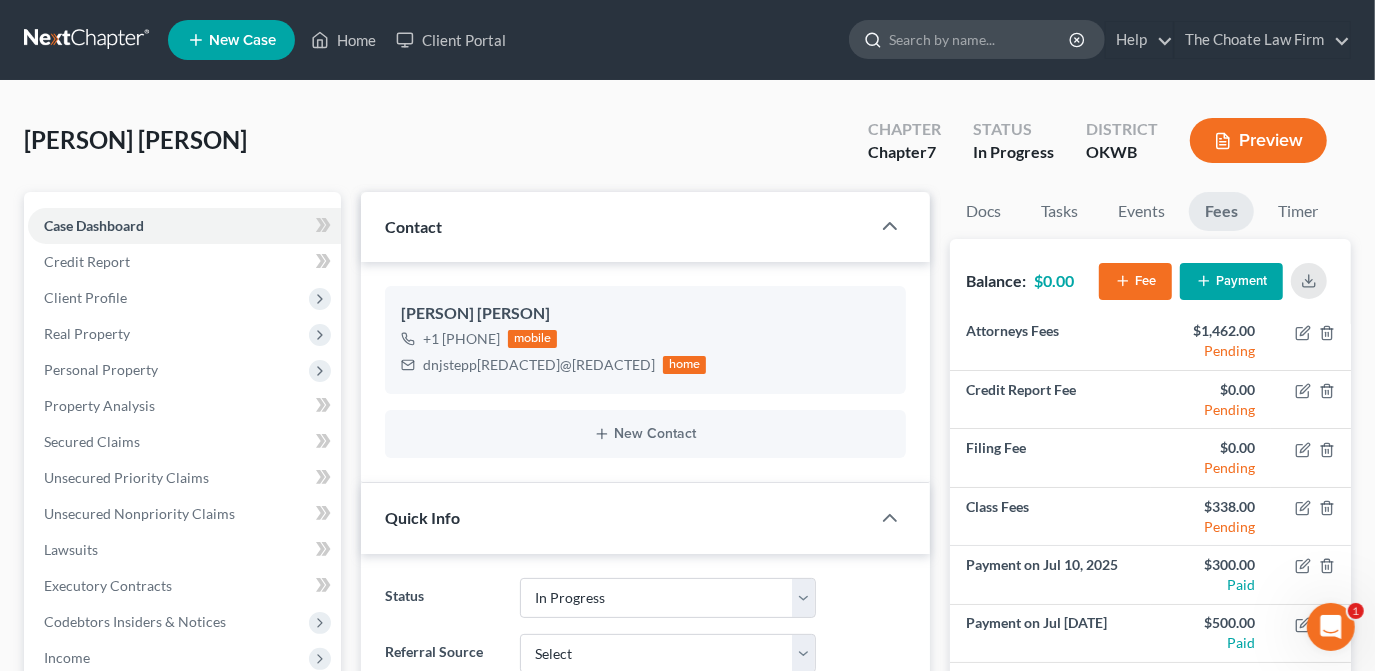 click at bounding box center [980, 39] 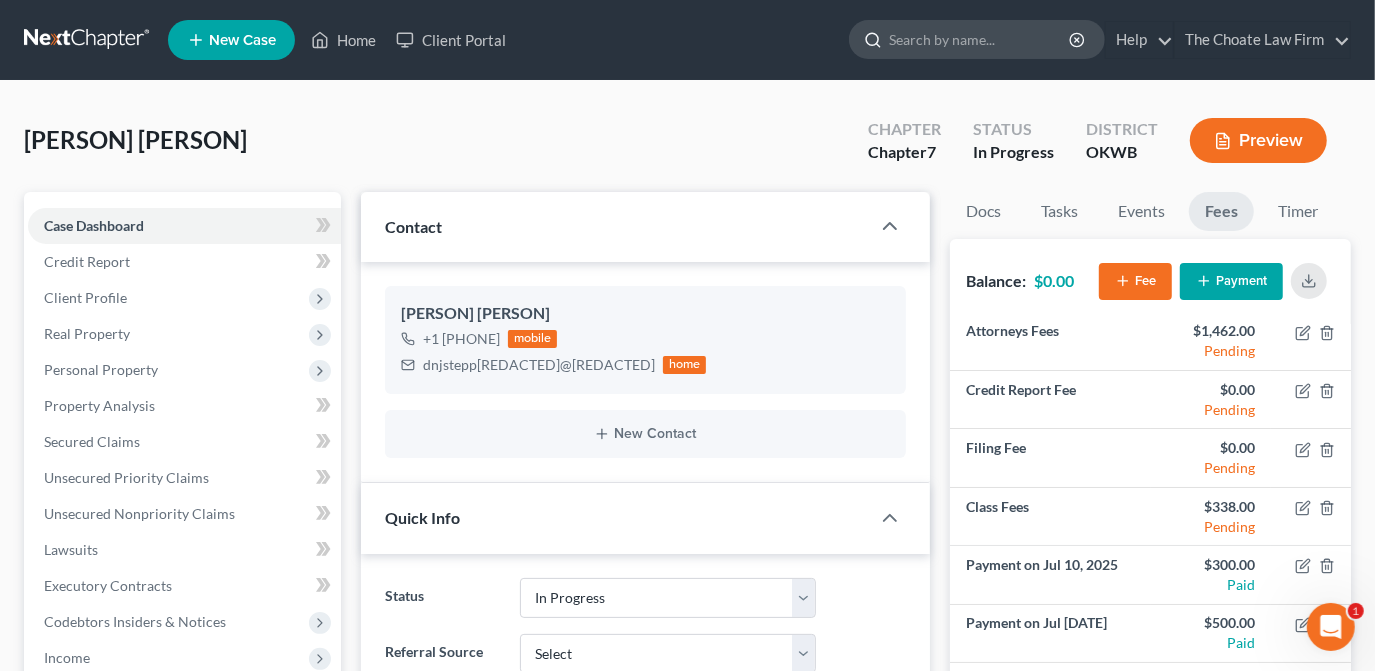type on "b" 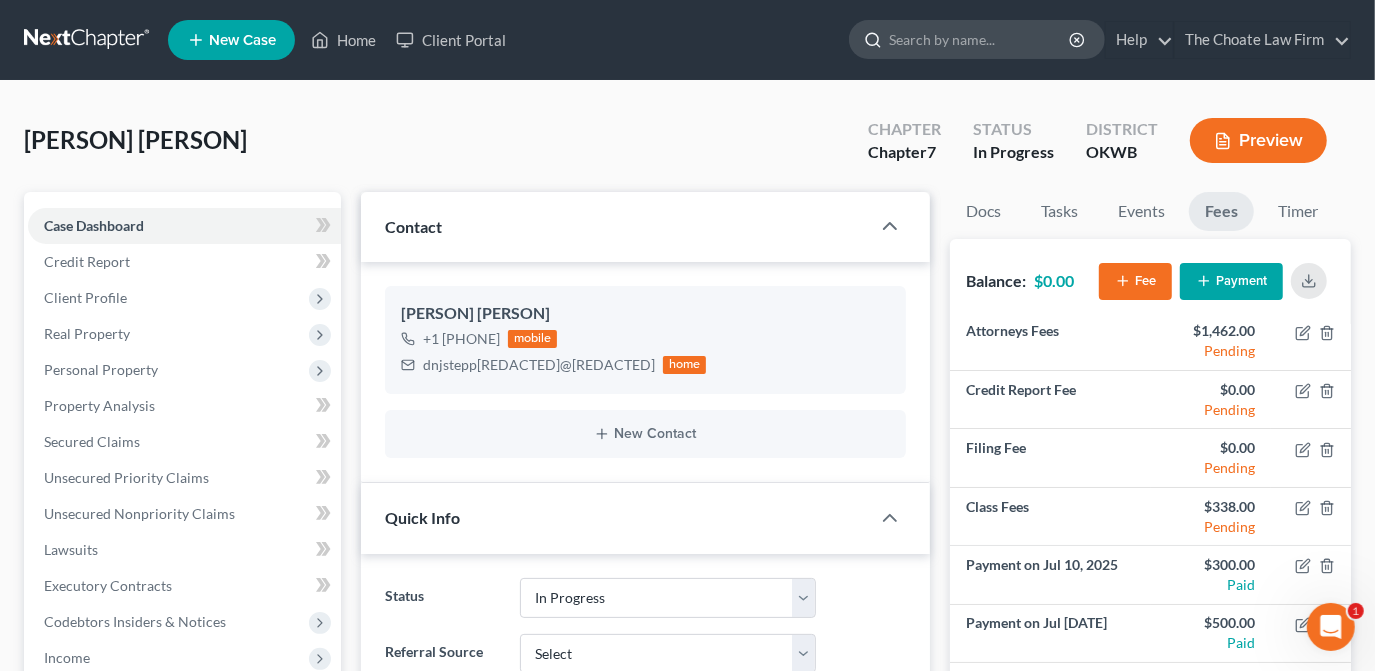 click at bounding box center [980, 39] 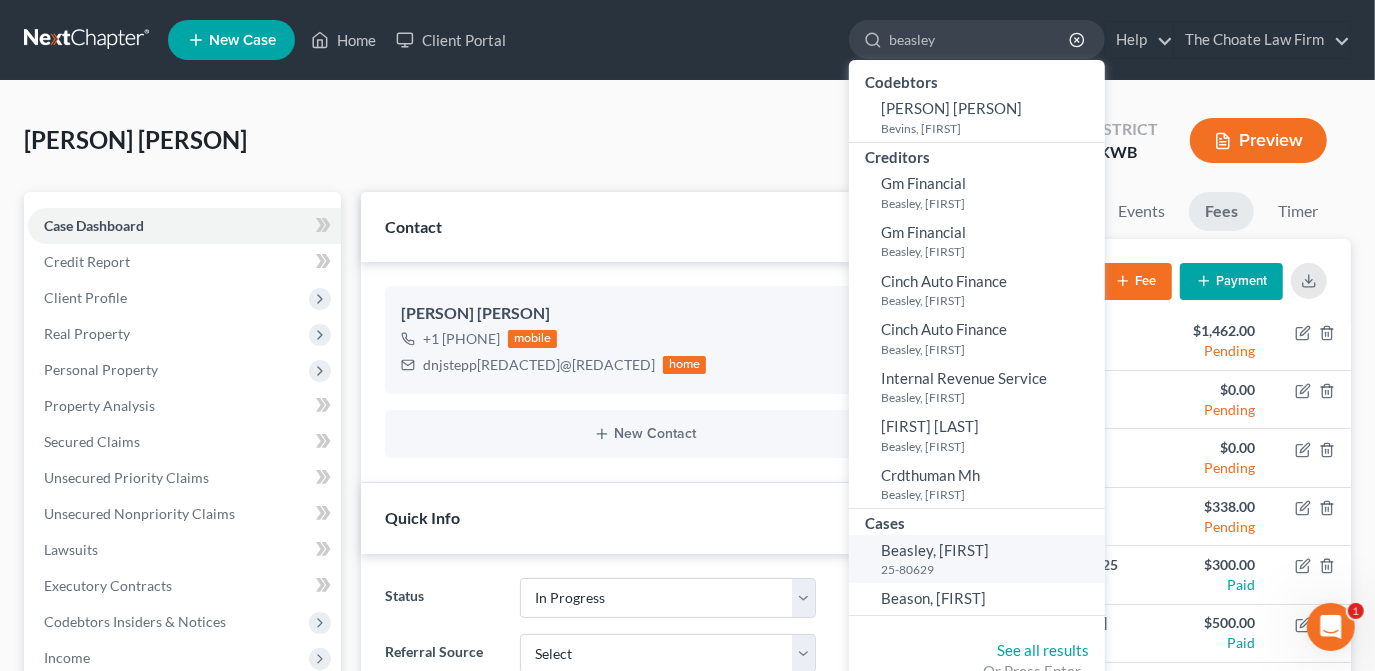 type on "beasley" 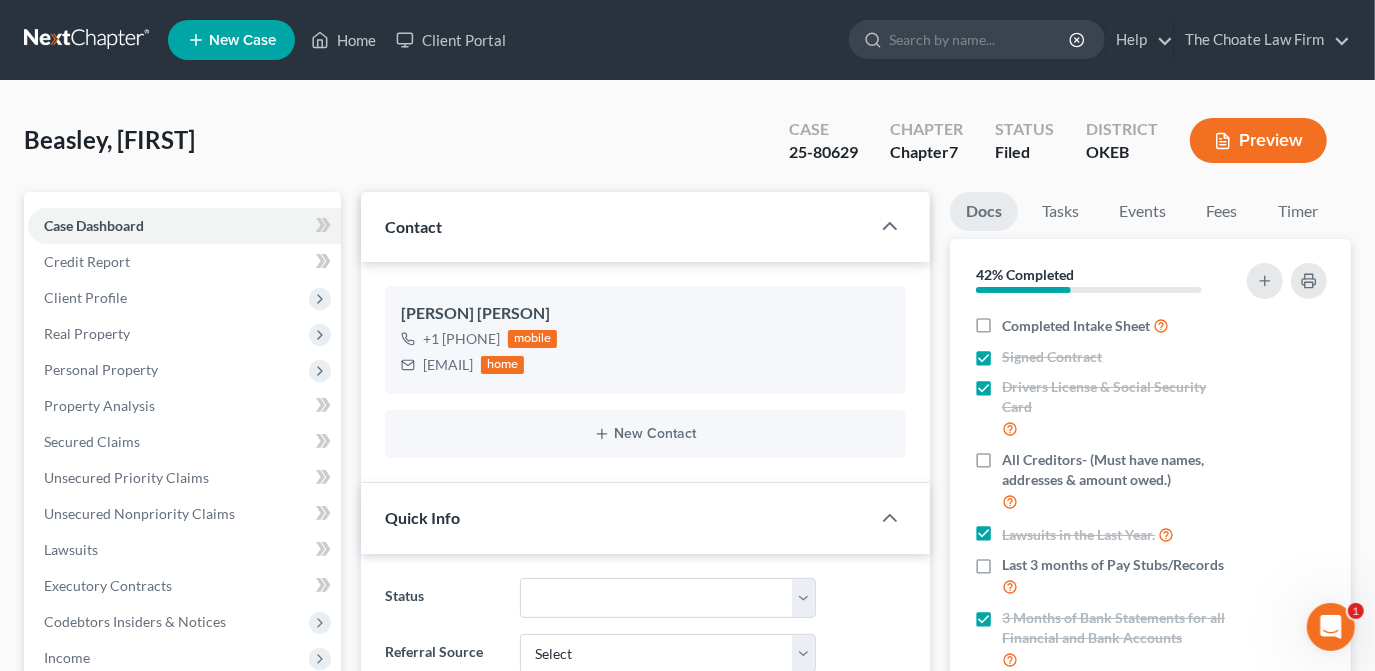 scroll, scrollTop: 803, scrollLeft: 0, axis: vertical 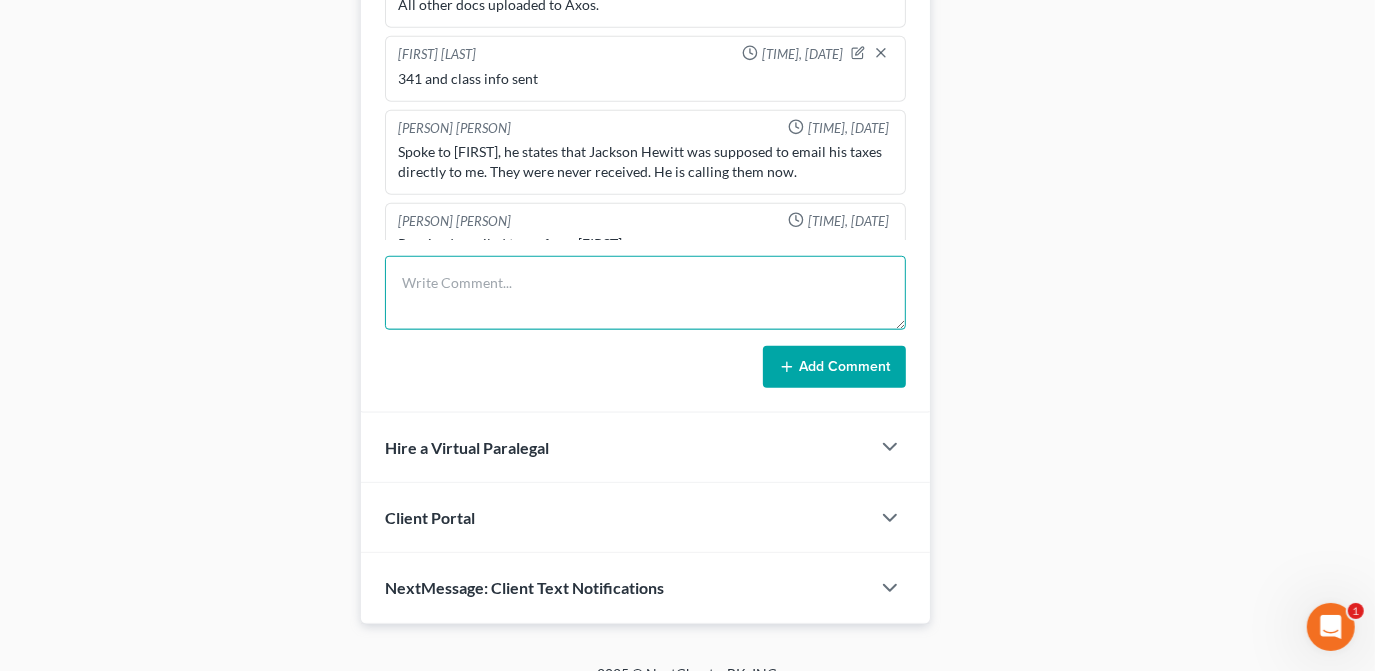 click at bounding box center (645, 293) 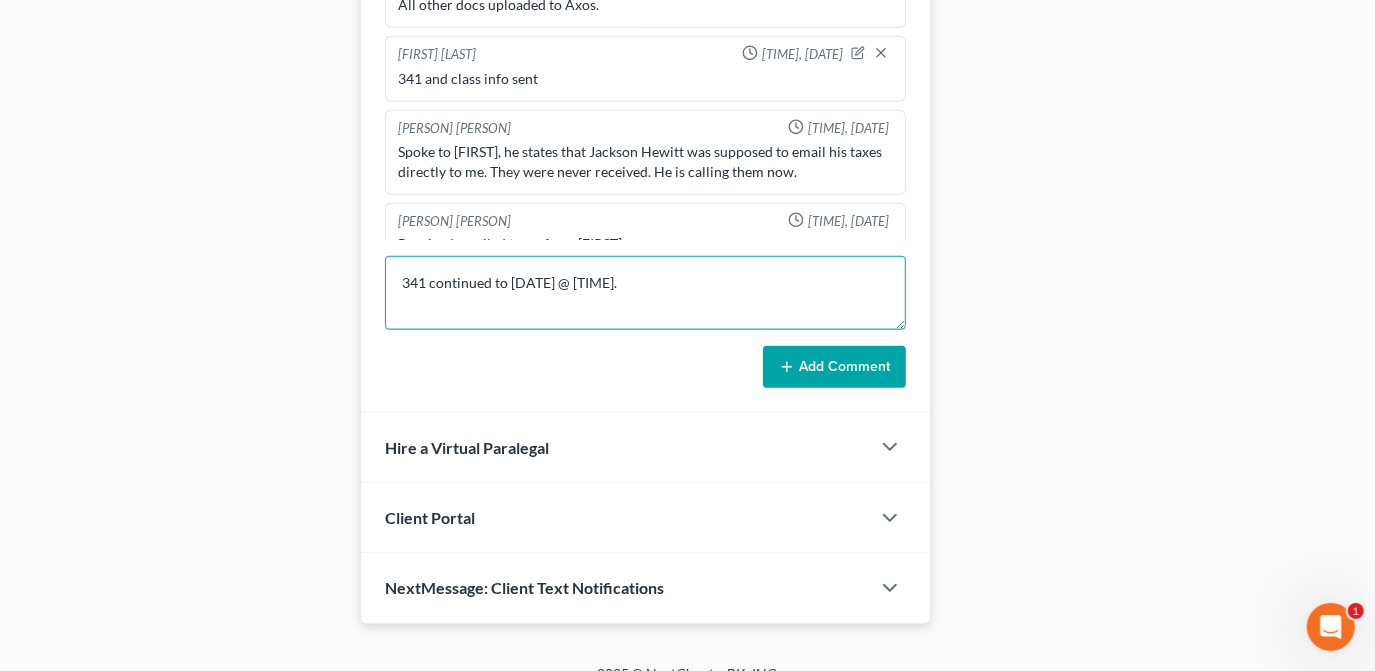 click on "341 continued to [DATE] @ [TIME]." at bounding box center (645, 293) 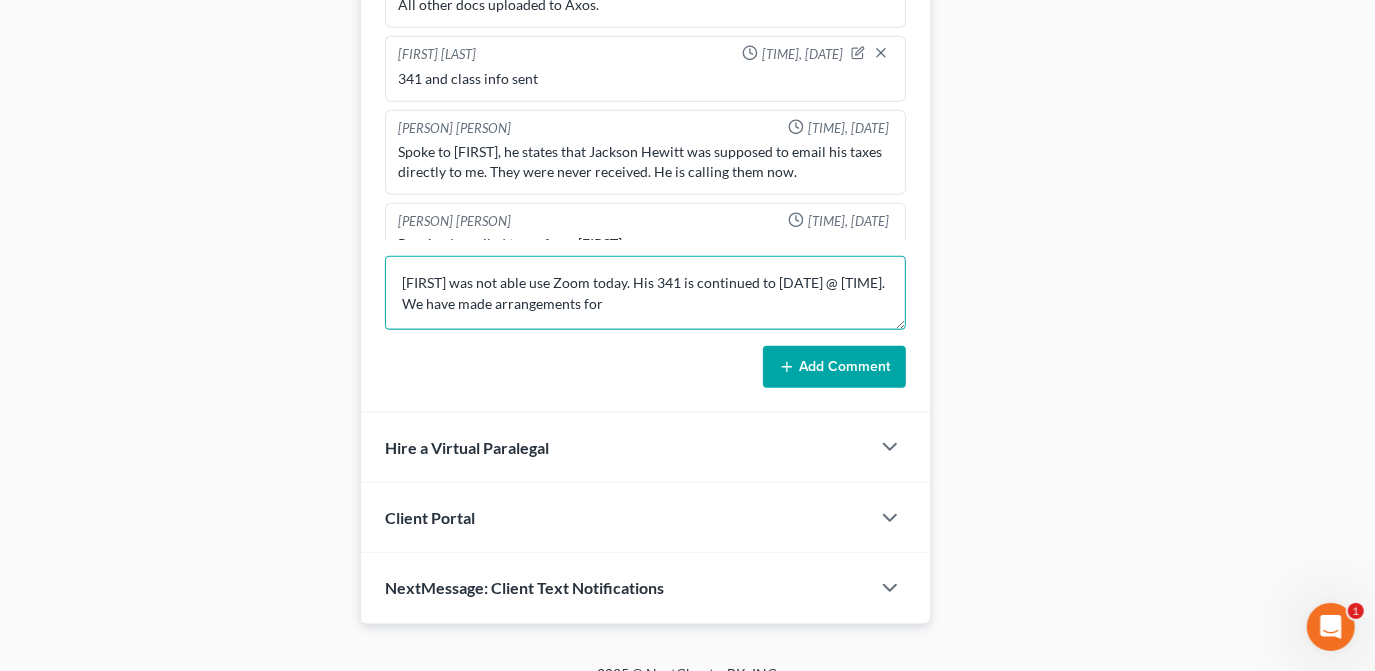 click on "[FIRST] was not able use Zoom today. His 341 is continued to [DATE] @ [TIME]. We have made arrangements for" at bounding box center (645, 293) 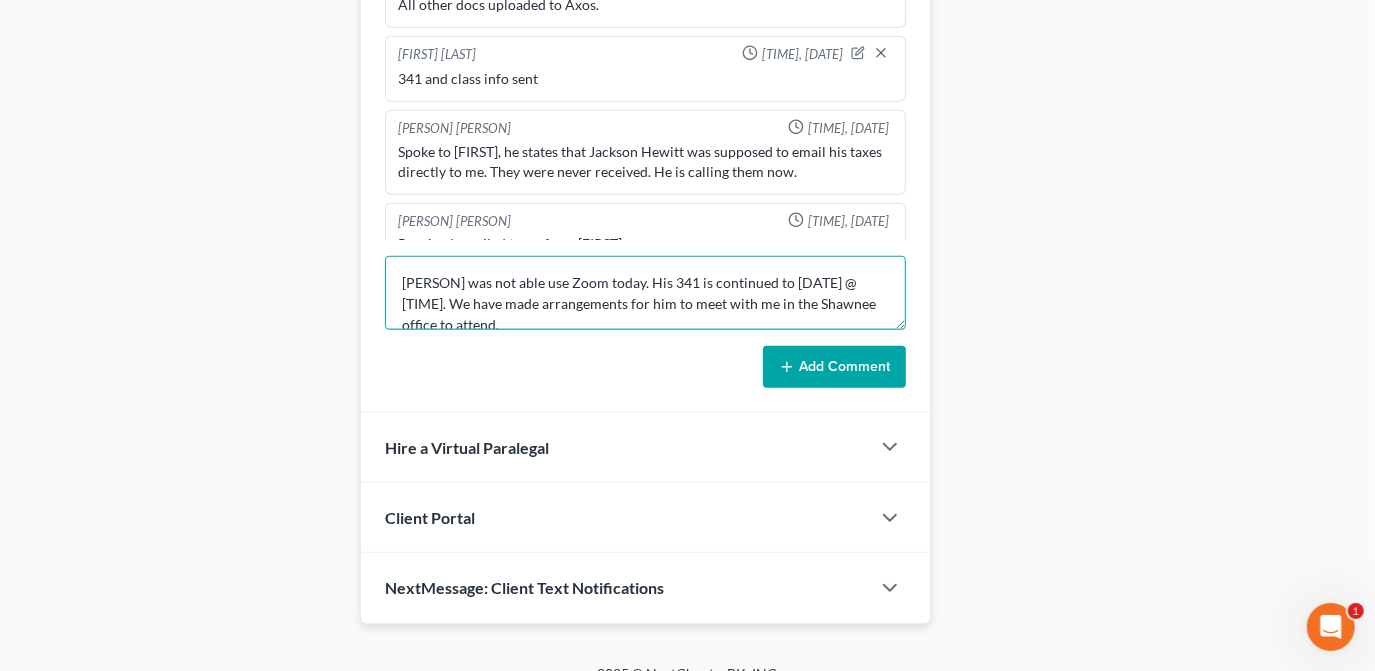 click on "[PERSON] was not able use Zoom today. His 341 is continued to [DATE] @ [TIME]. We have made arrangements for him to meet with me in the Shawnee office to attend." at bounding box center (645, 293) 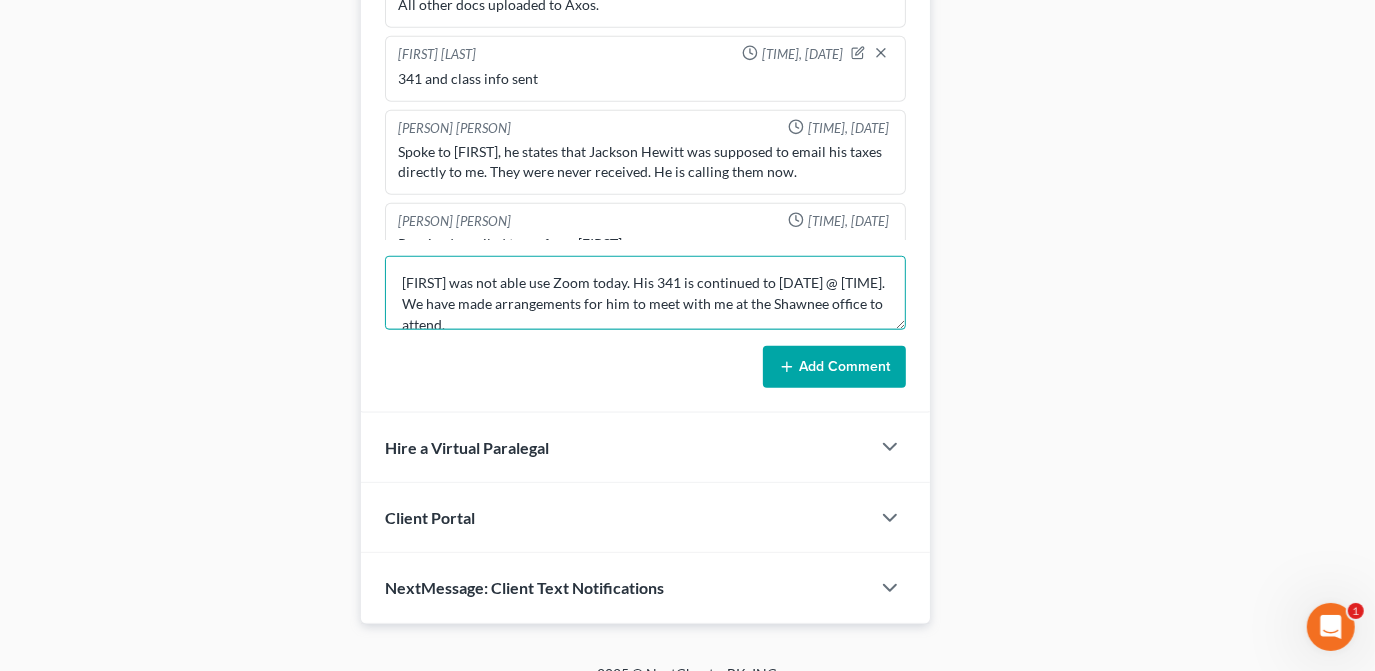 click on "[FIRST] was not able use Zoom today. His 341 is continued to [DATE] @ [TIME]. We have made arrangements for him to meet with me at the Shawnee office to attend." at bounding box center [645, 293] 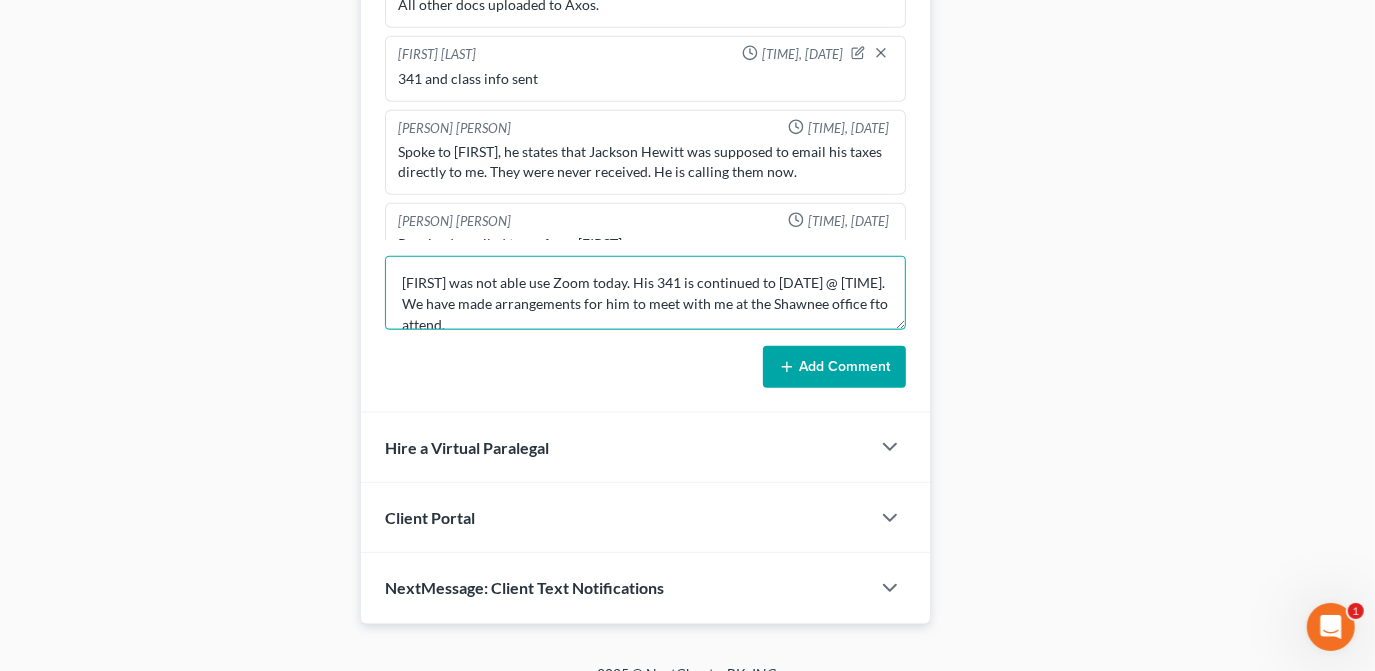 scroll, scrollTop: 3, scrollLeft: 0, axis: vertical 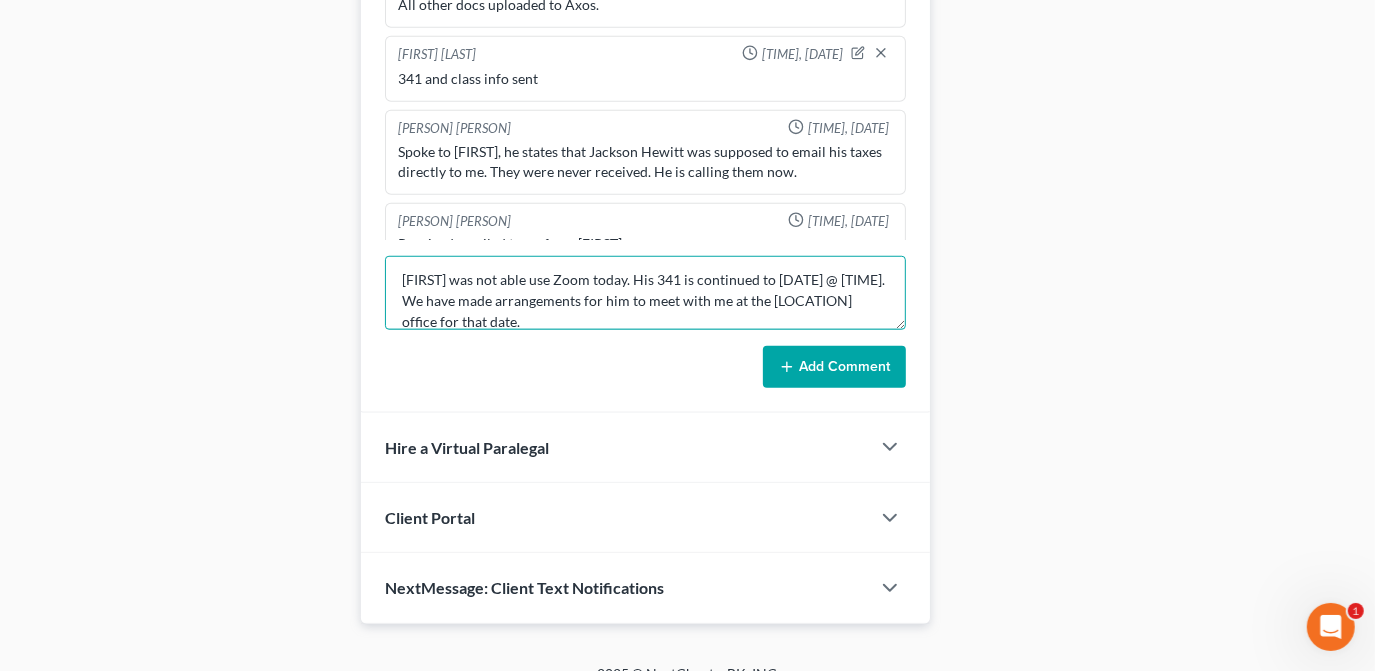 drag, startPoint x: 504, startPoint y: 294, endPoint x: 504, endPoint y: 307, distance: 13 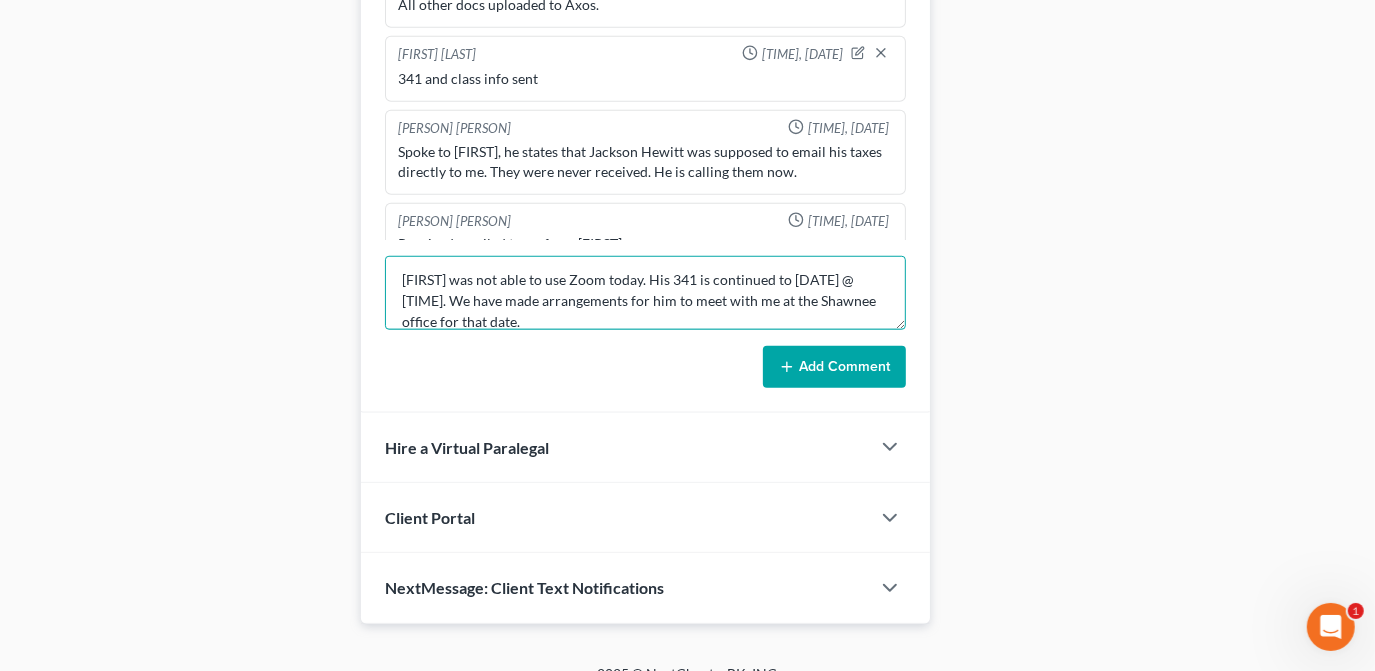 type on "[FIRST] was not able to use Zoom today. His 341 is continued to [DATE] @ [TIME]. We have made arrangements for him to meet with me at the Shawnee office for that date." 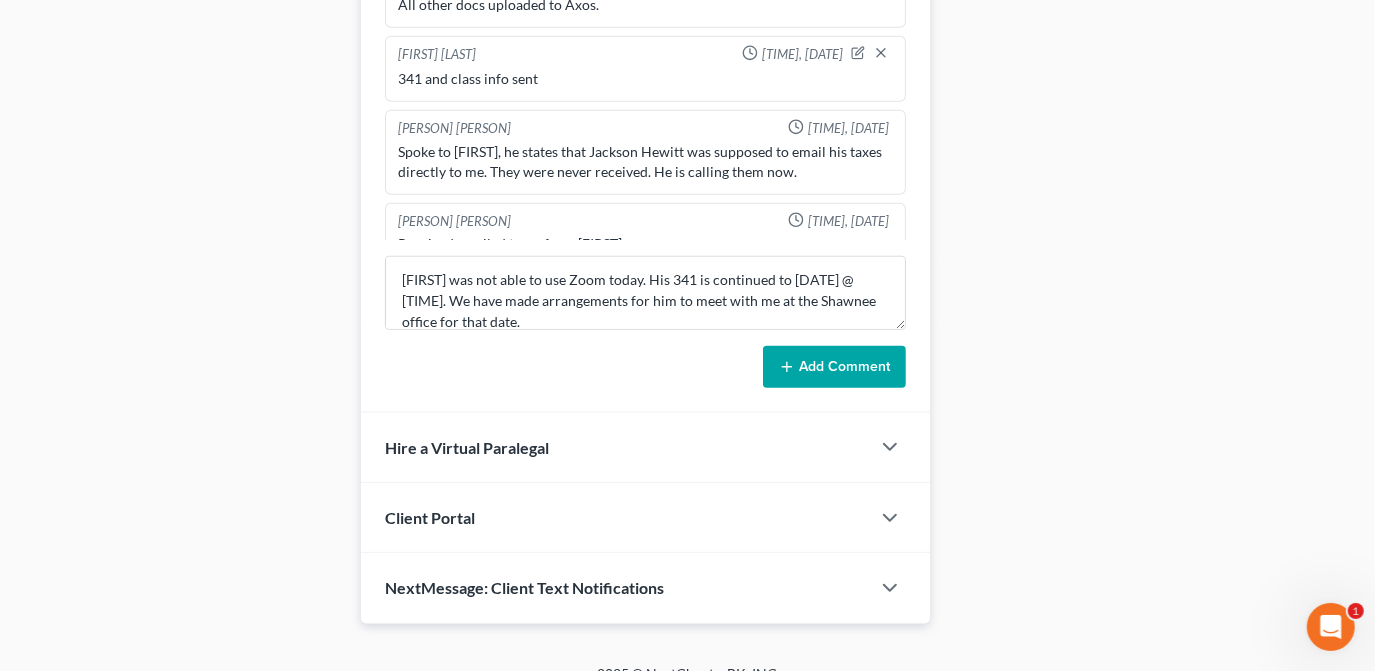 click on "Add Comment" at bounding box center [834, 367] 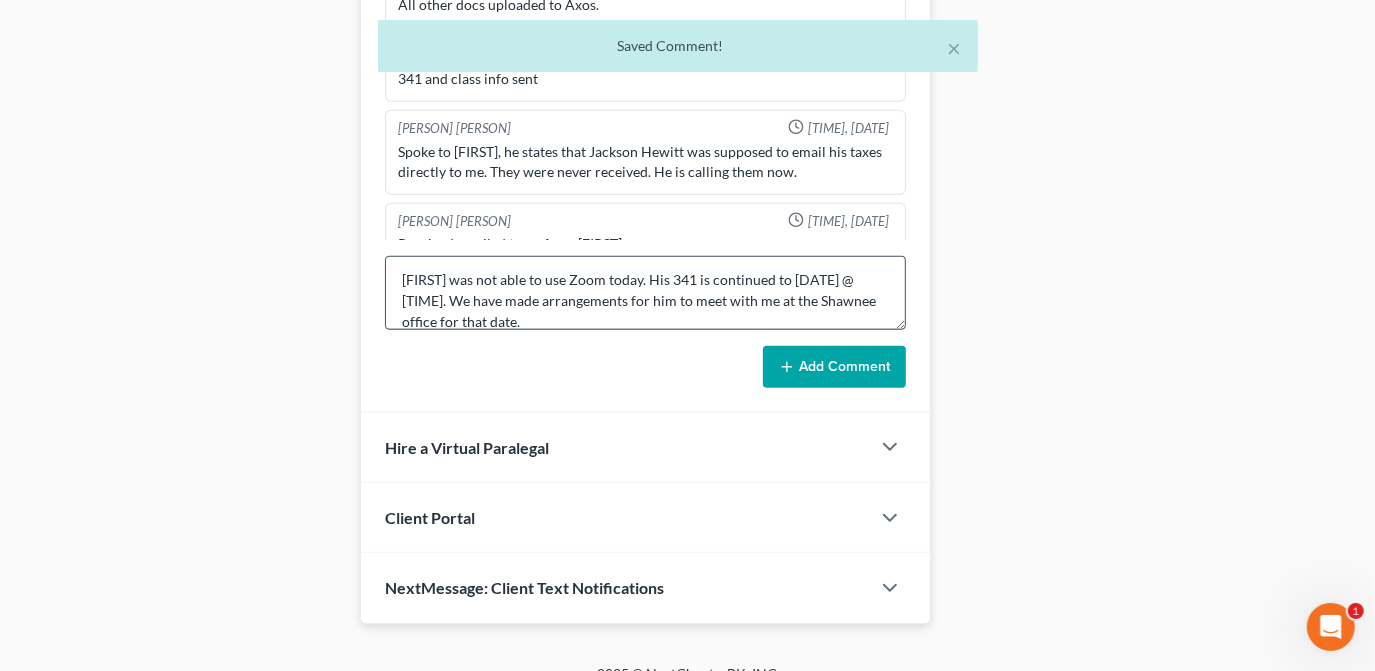 type 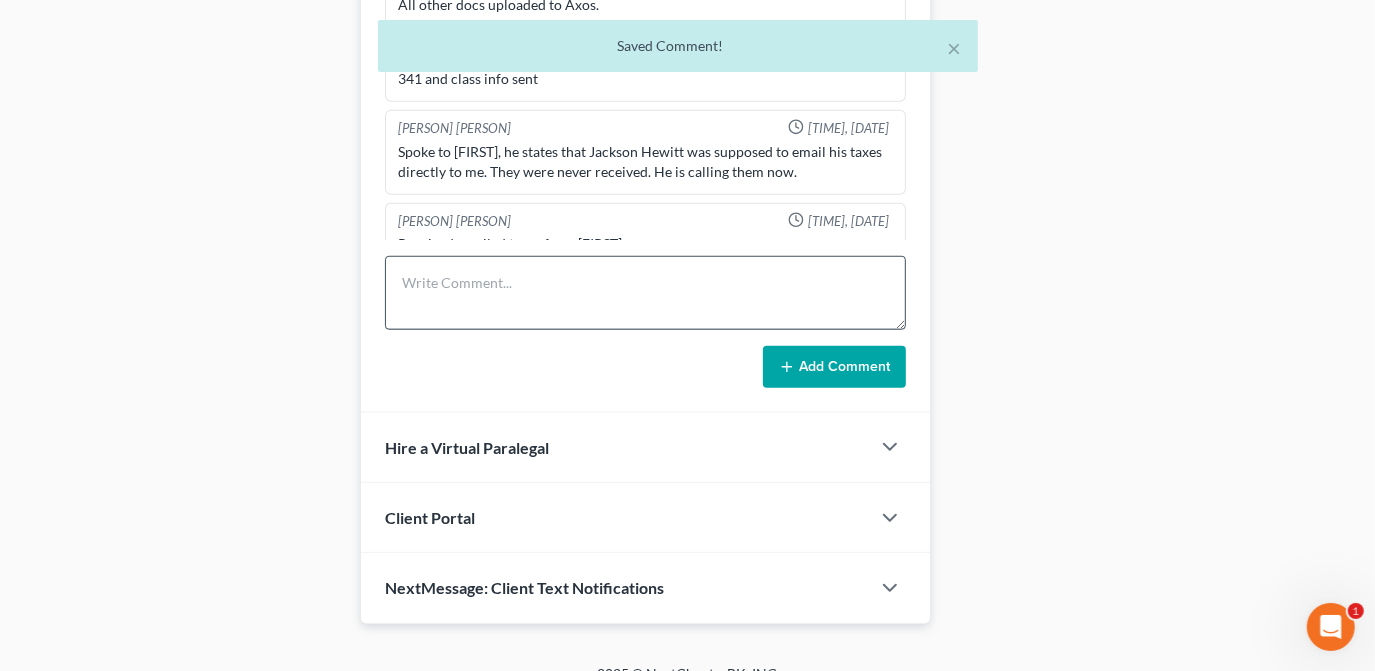 scroll, scrollTop: 0, scrollLeft: 0, axis: both 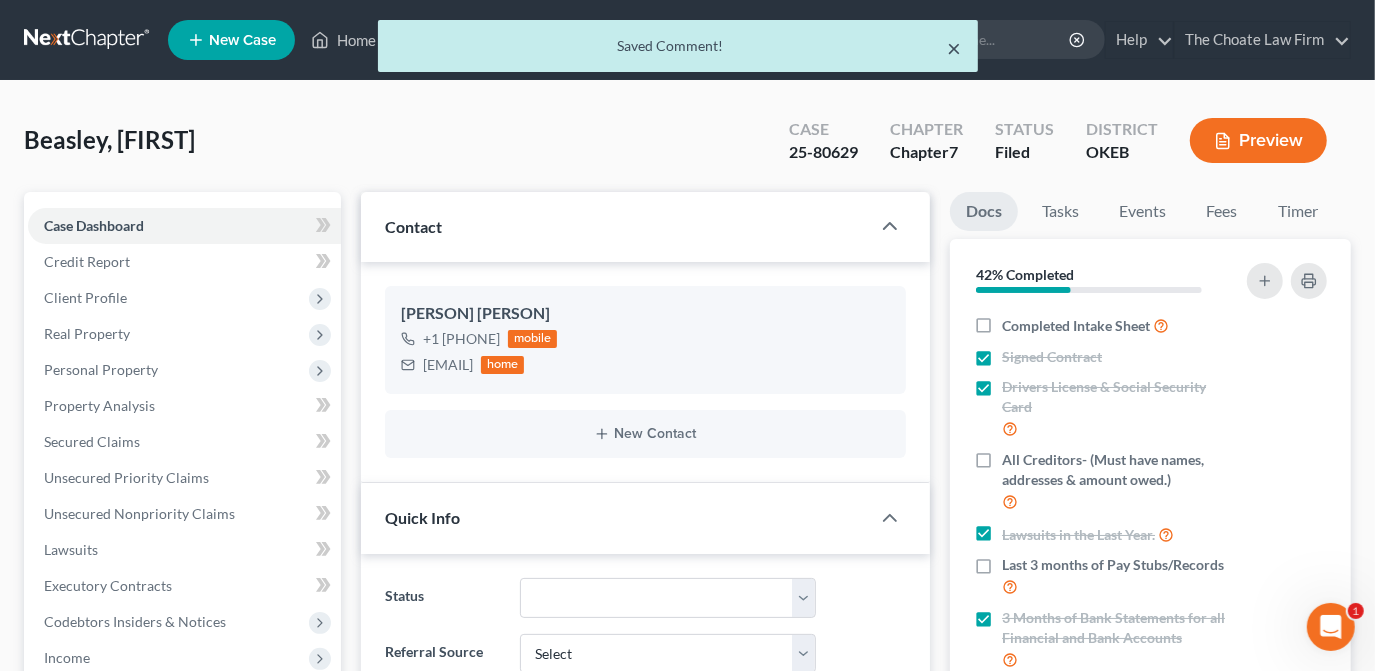 click on "×" at bounding box center (955, 48) 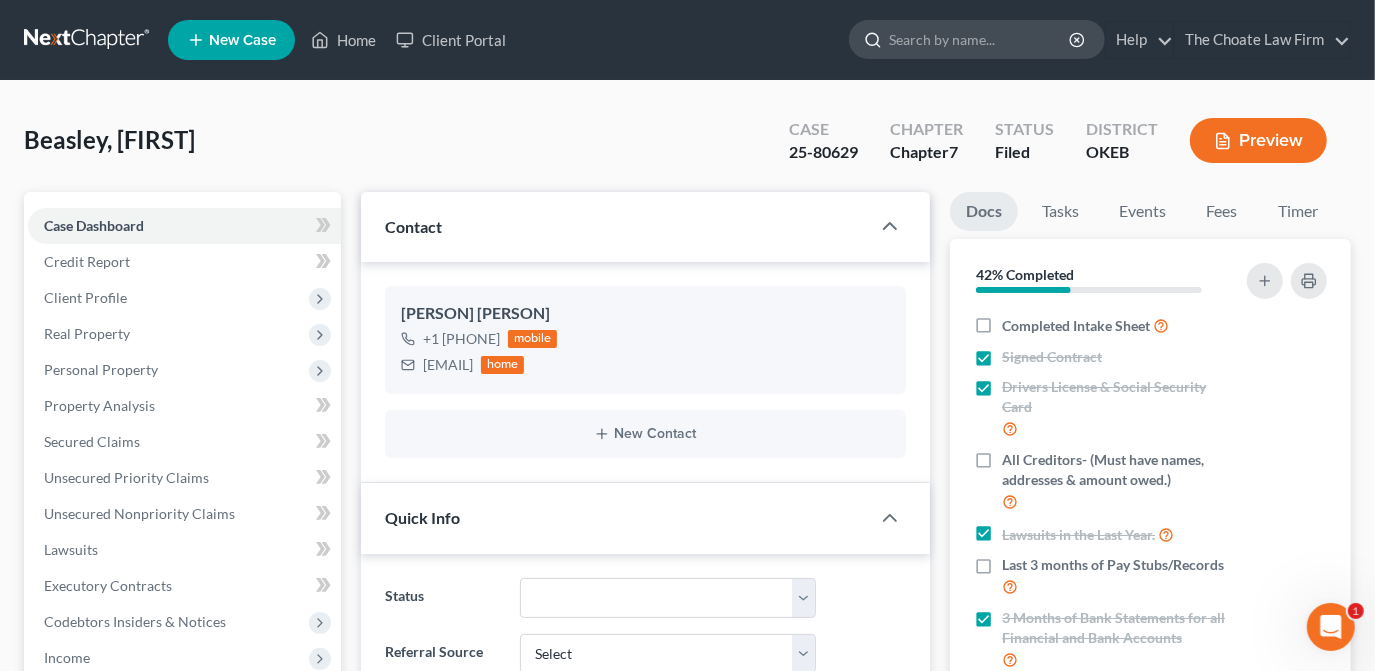 click at bounding box center (980, 39) 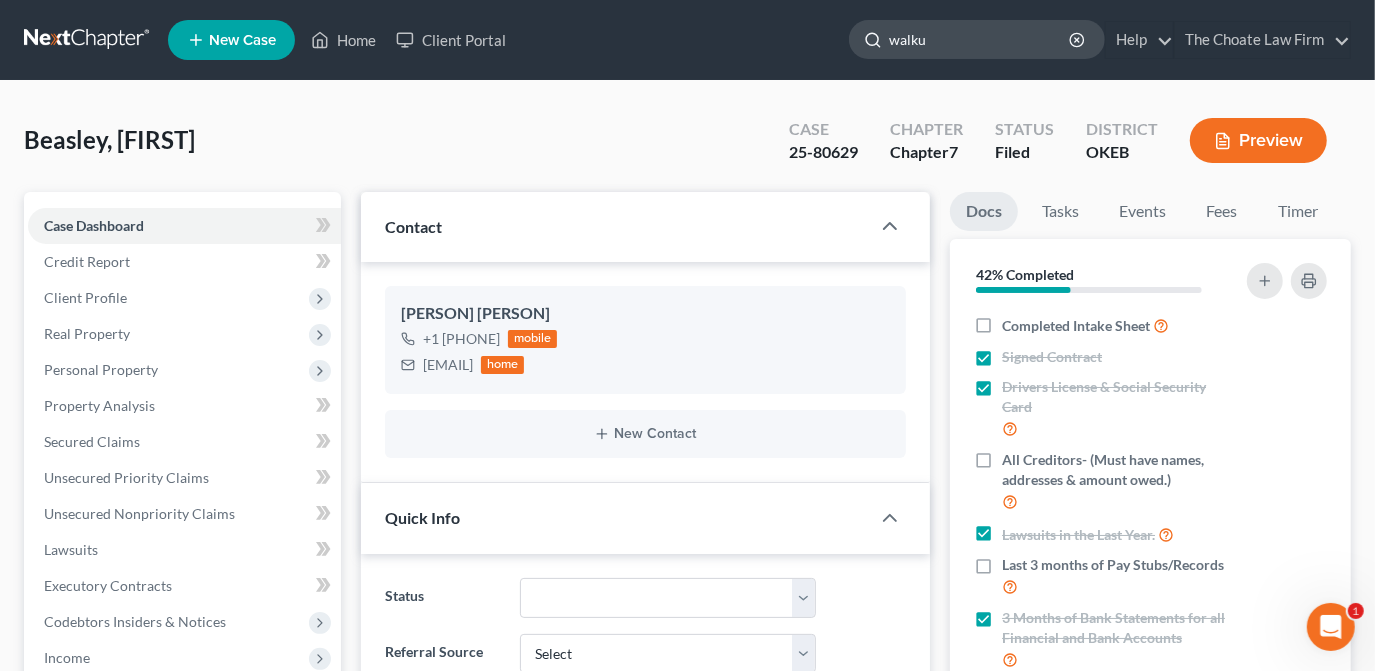 type on "walkup" 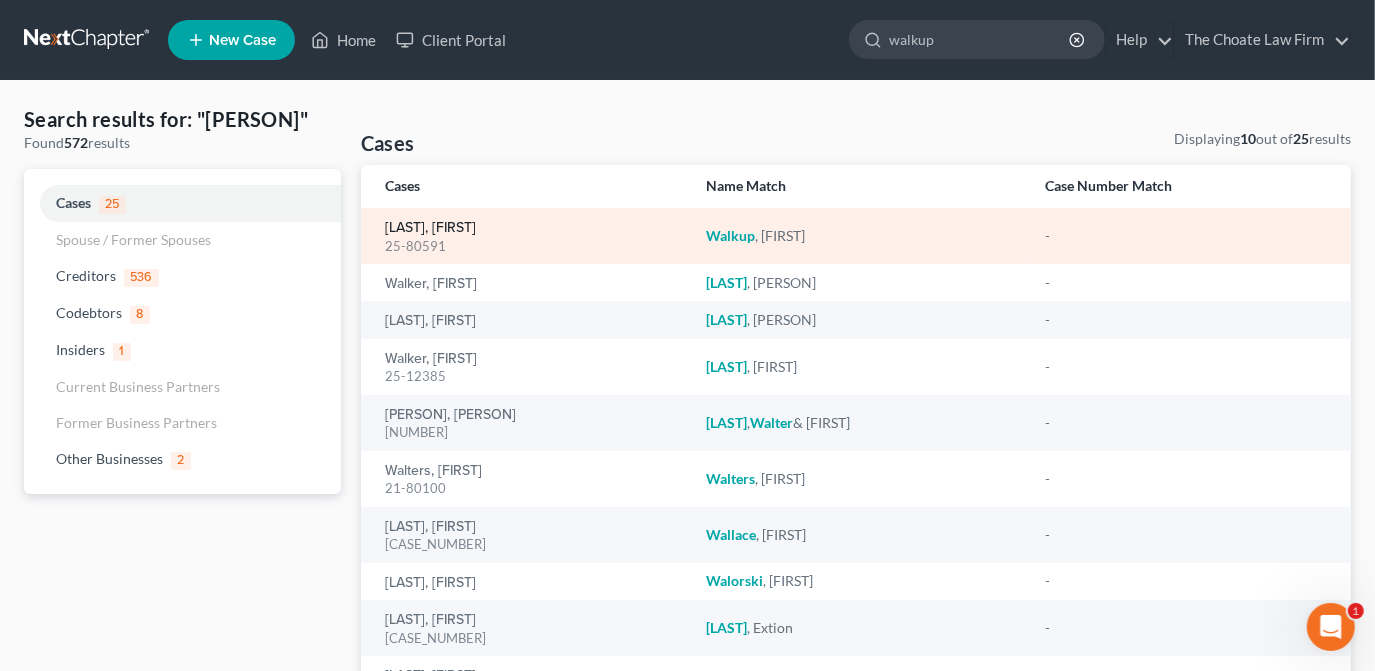 click on "[LAST], [FIRST]" at bounding box center [430, 228] 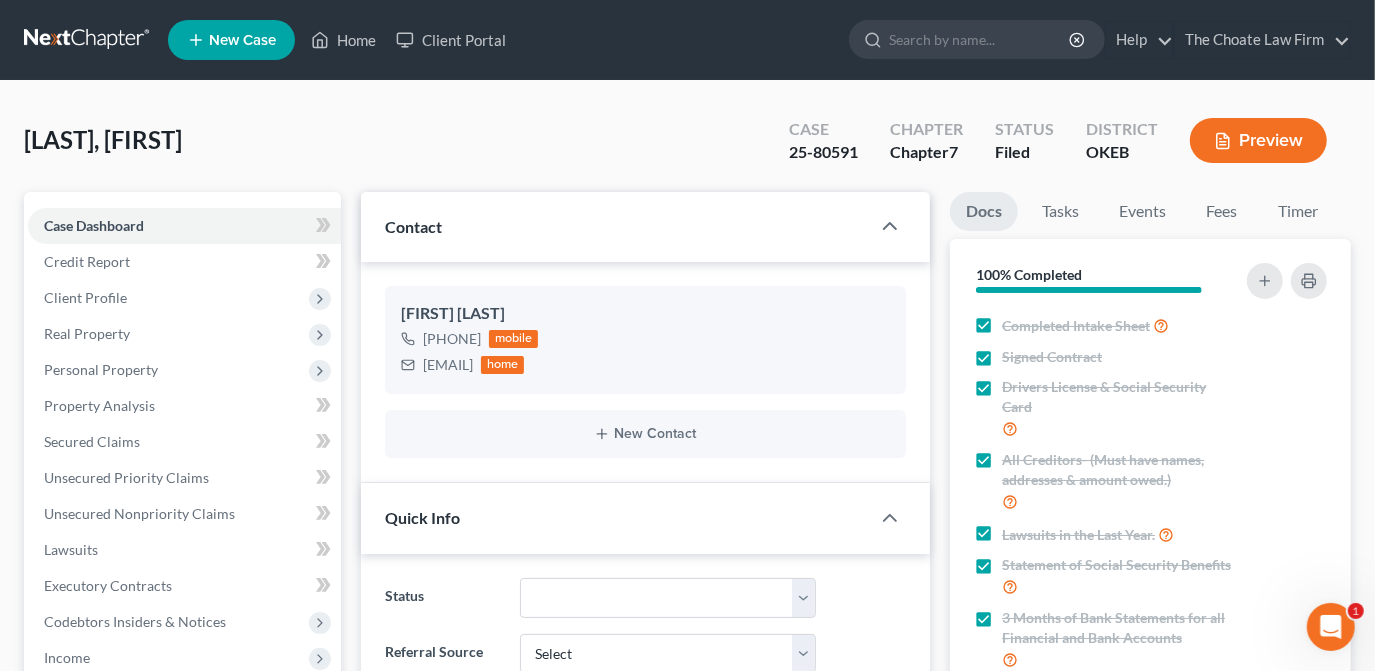 scroll, scrollTop: 1172, scrollLeft: 0, axis: vertical 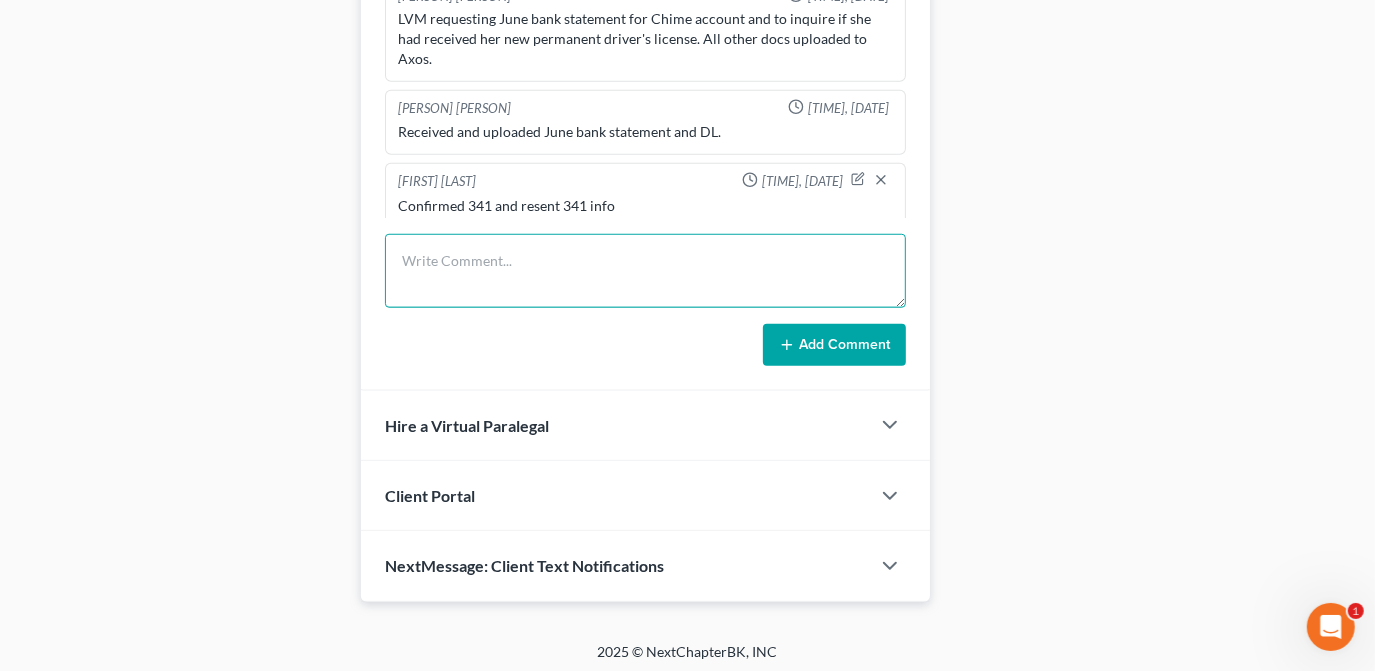 click at bounding box center [645, 271] 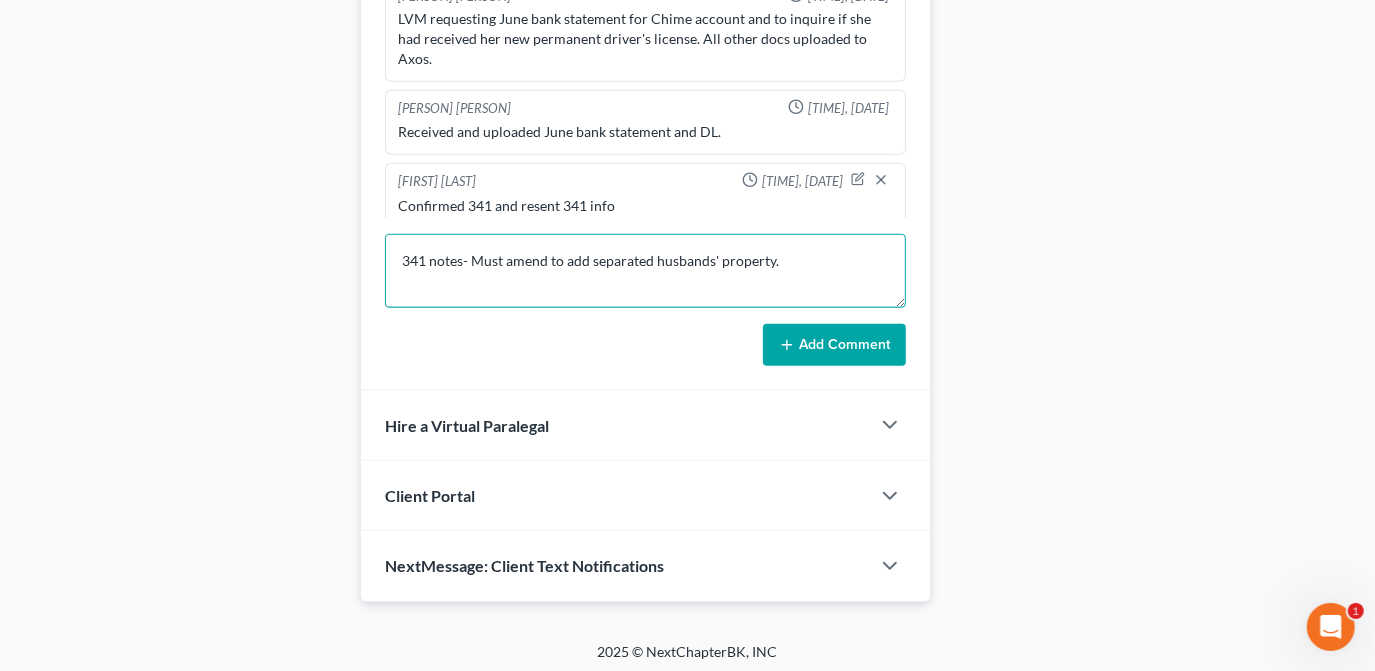 click on "341 notes- Must amend to add separated husbands' property." at bounding box center (645, 271) 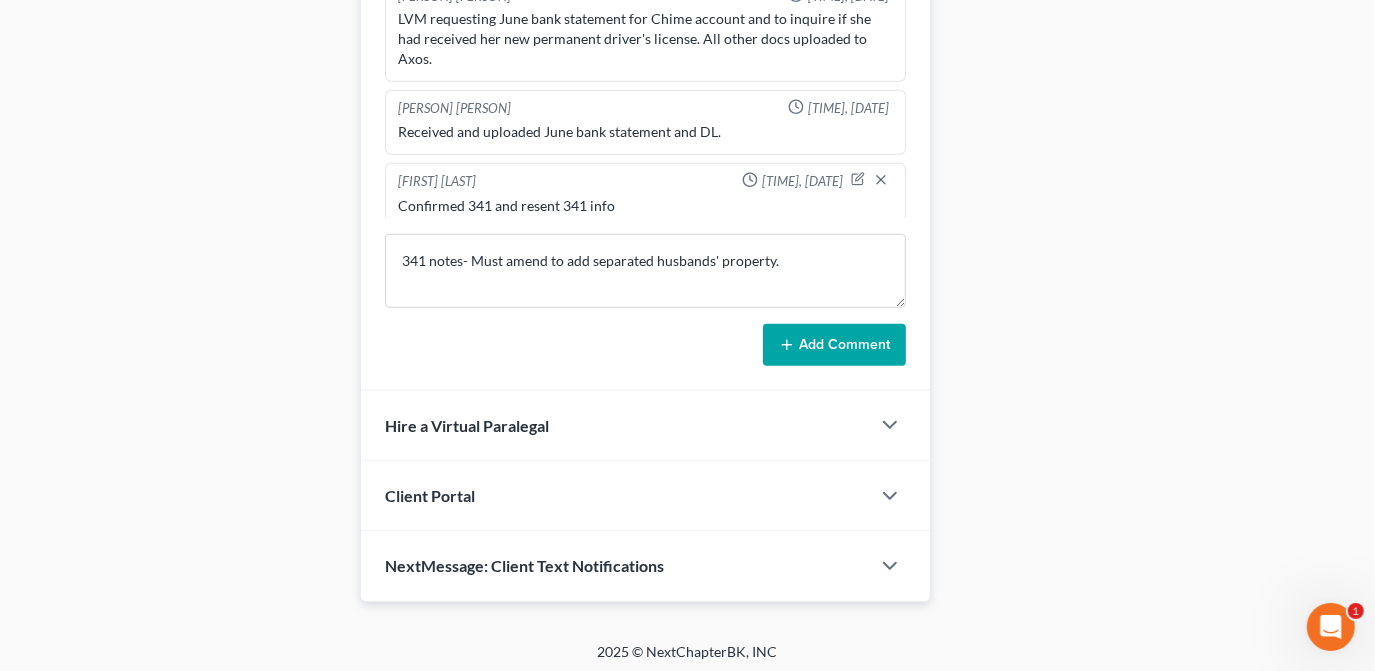 click on "Add Comment" at bounding box center [834, 345] 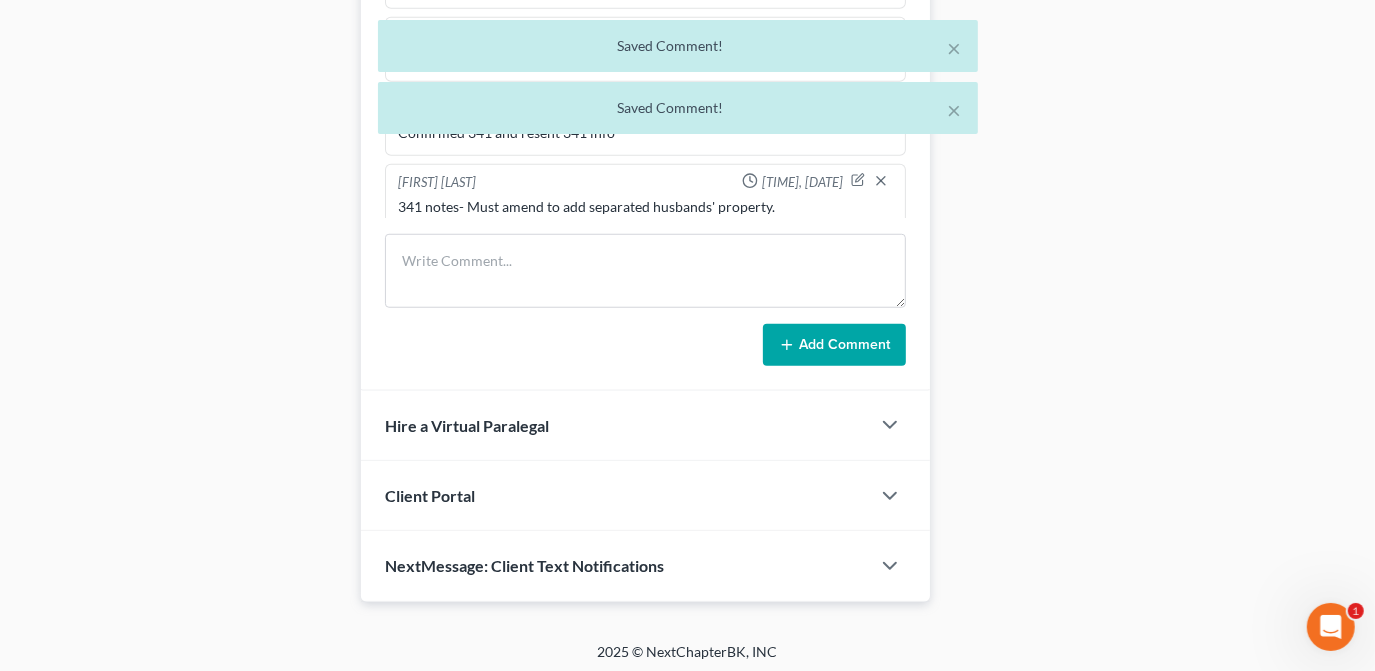 scroll, scrollTop: 1319, scrollLeft: 0, axis: vertical 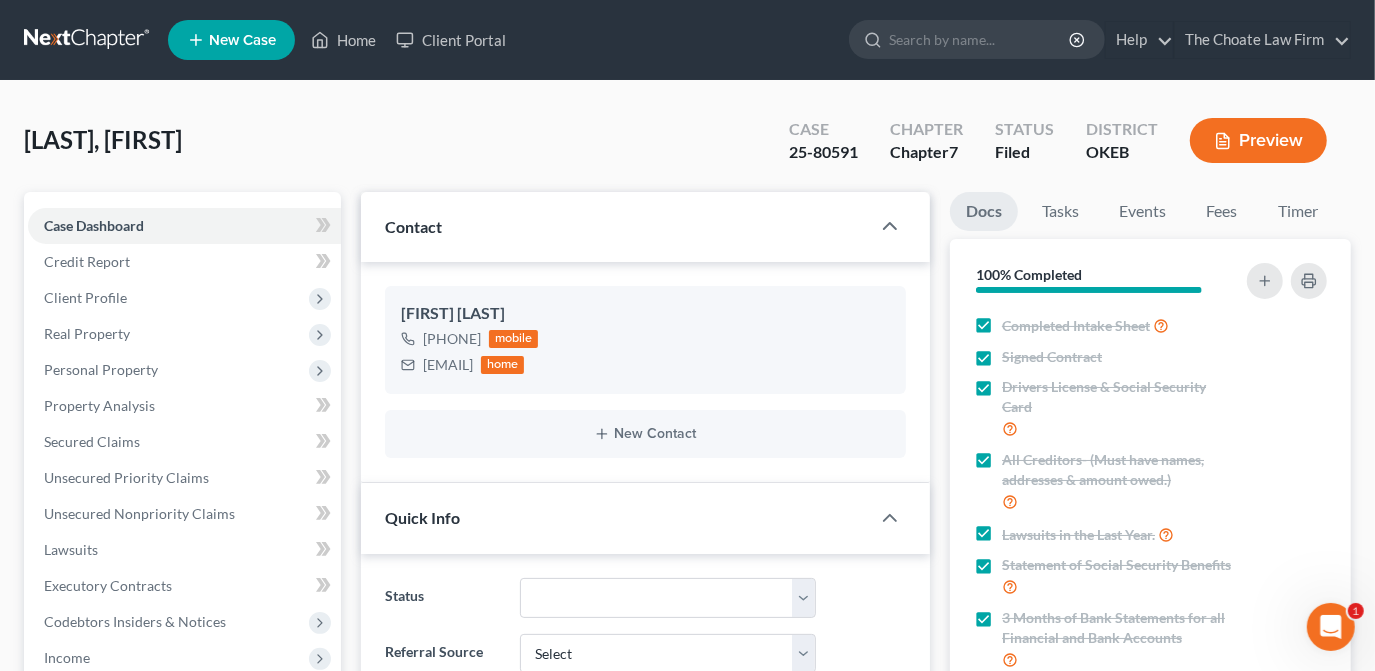 click on "[PERSON], [PERSON] Upgraded Case [CASE_NUMBER] Chapter Chapter [CHAPTER] Status Filed District OKEB Preview" at bounding box center (687, 148) 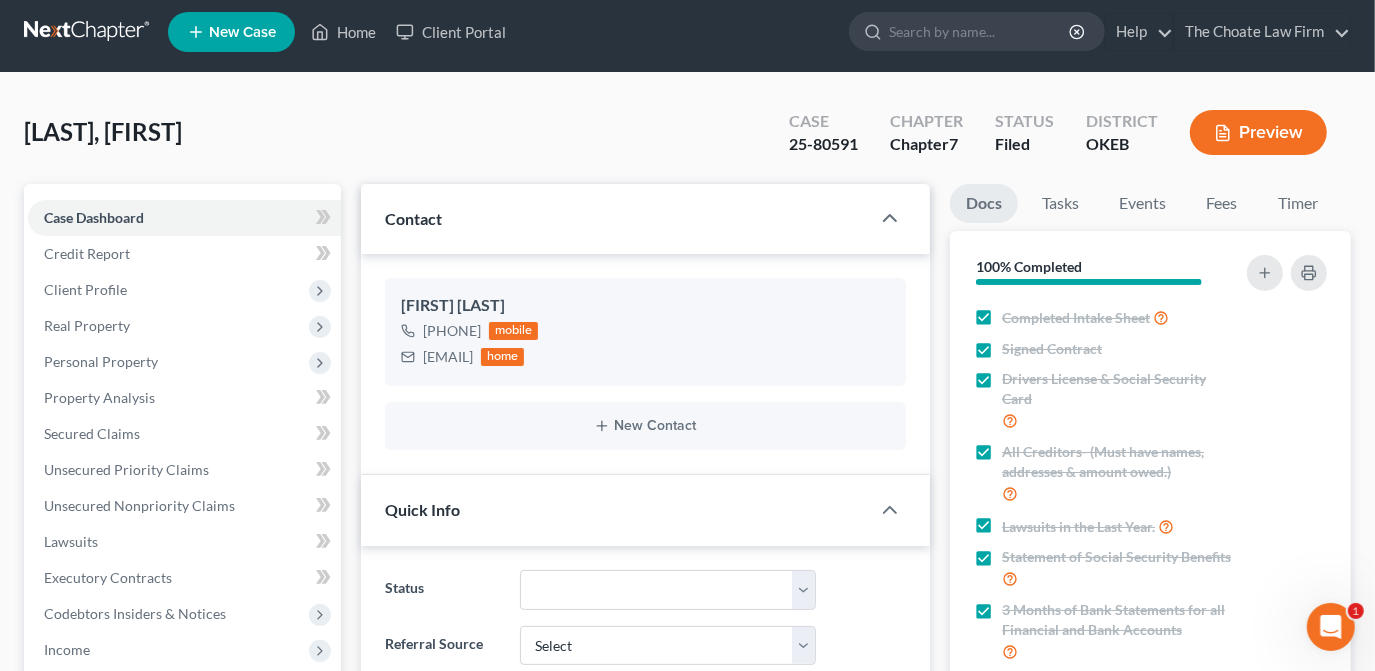 scroll, scrollTop: 0, scrollLeft: 0, axis: both 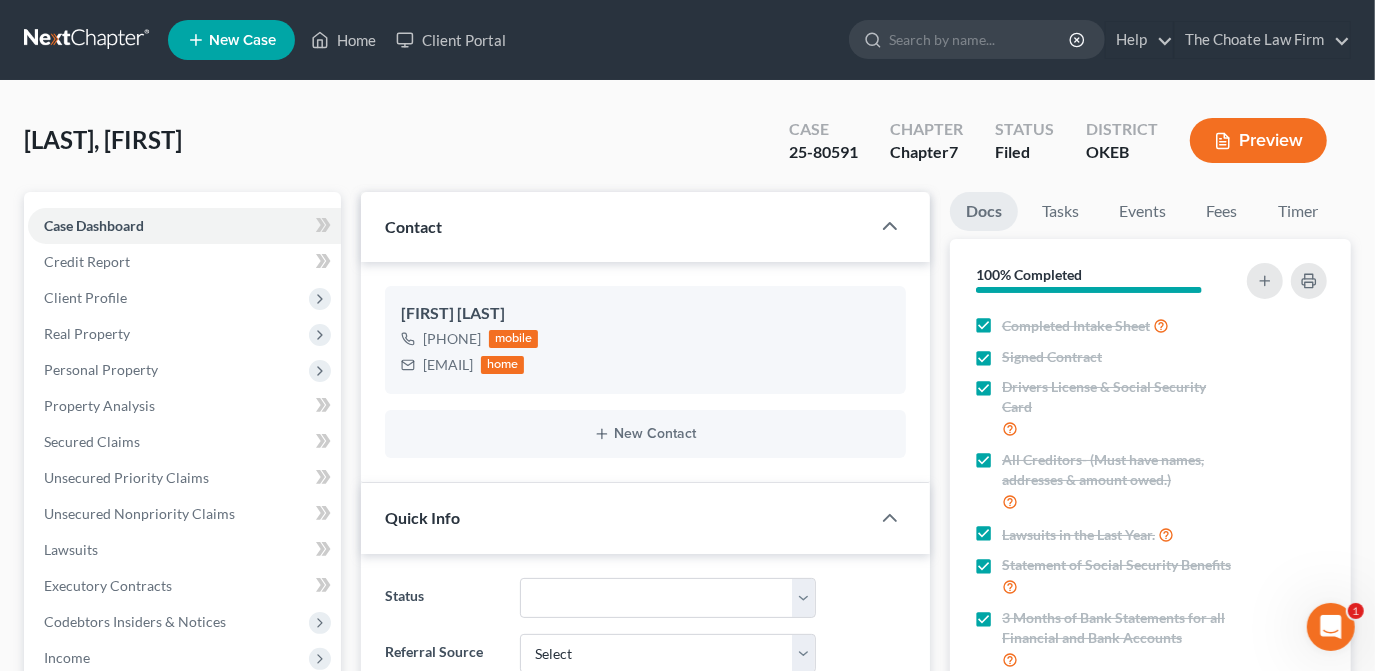 click on "[LAST], [FIRST] Upgraded Case 25-80591 Chapter Chapter  7 Status Filed District OKEB Preview Petition Navigation
Case Dashboard
Payments
Invoices
Payments
Payments
Credit Report
Income" at bounding box center [687, 872] 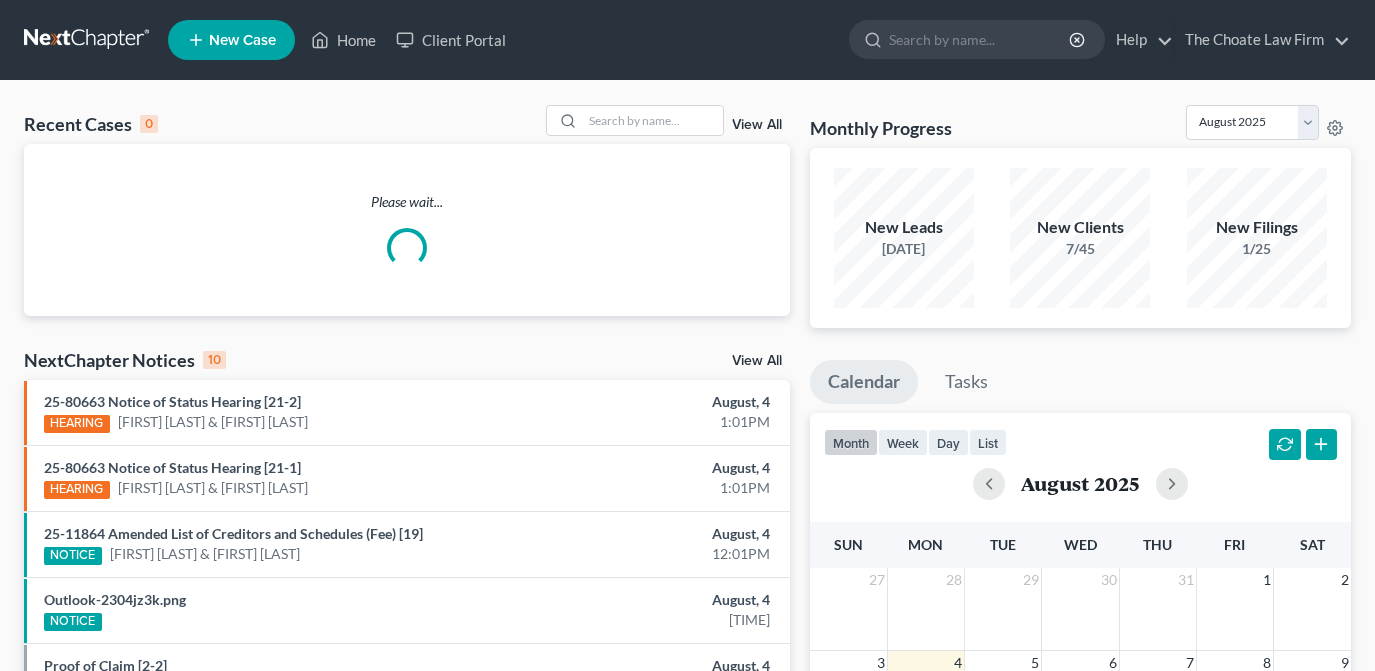 scroll, scrollTop: 0, scrollLeft: 0, axis: both 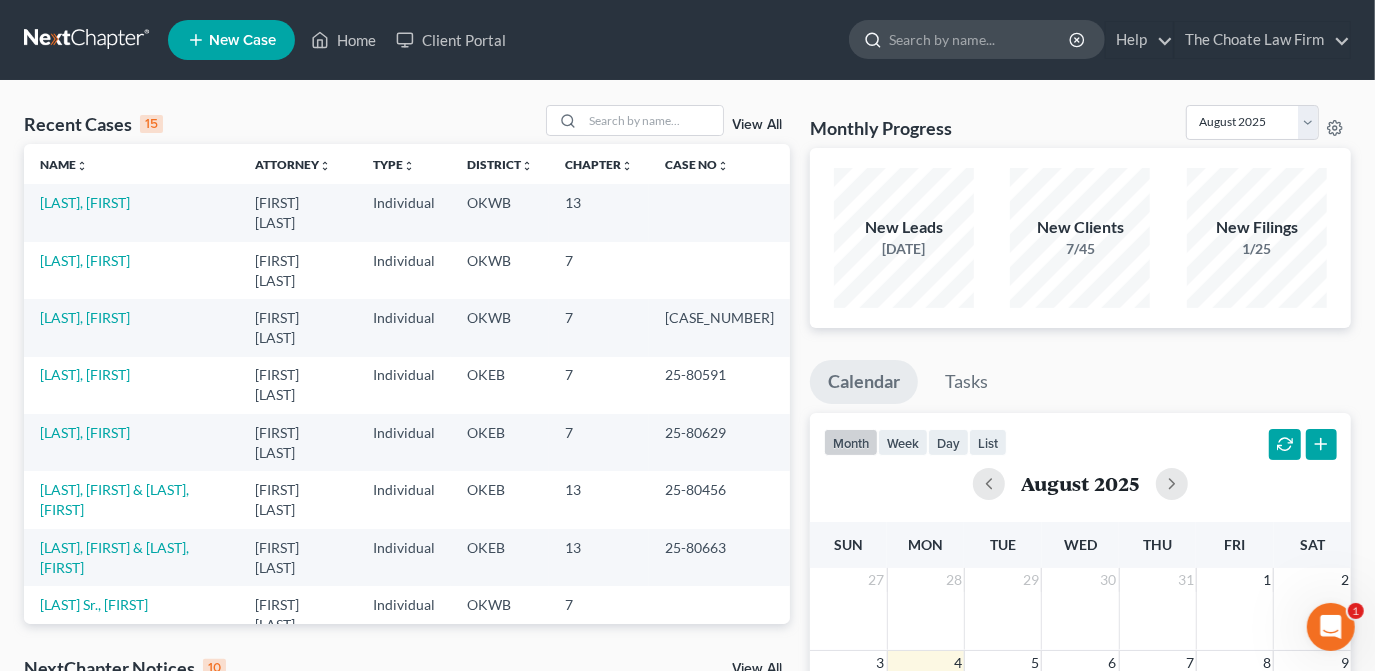 click at bounding box center [980, 39] 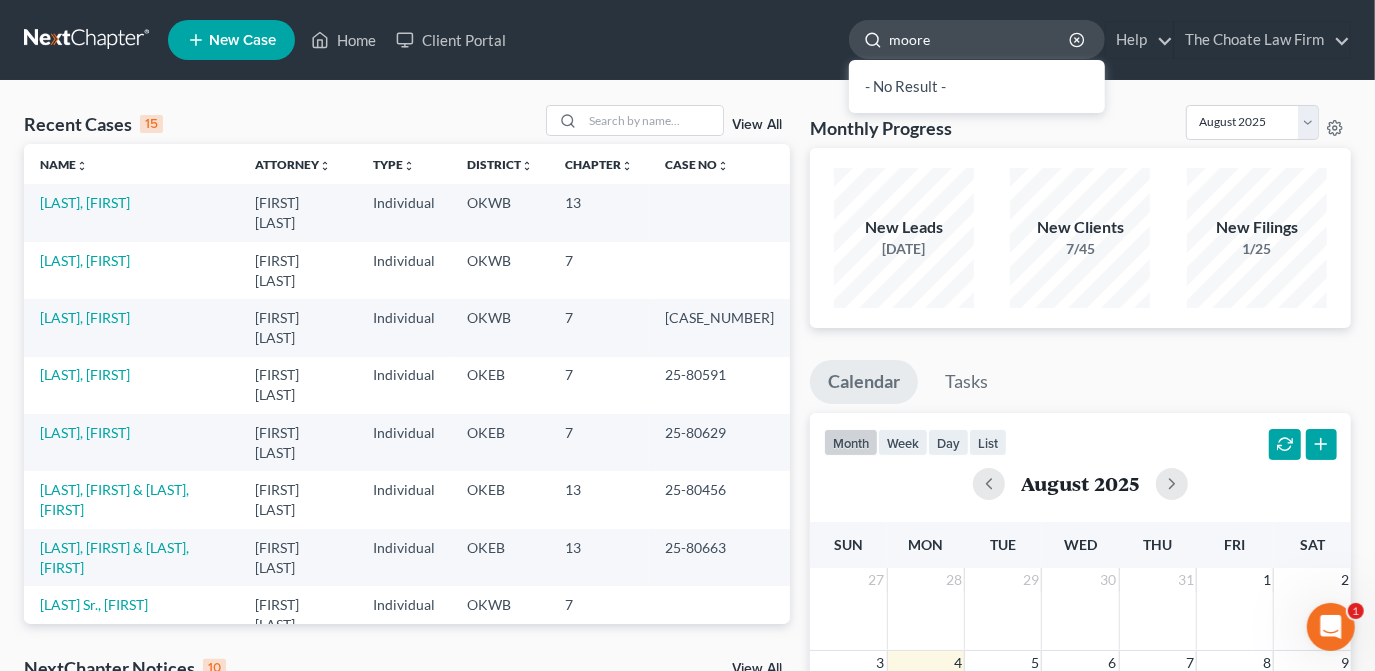click on "moore" at bounding box center [980, 39] 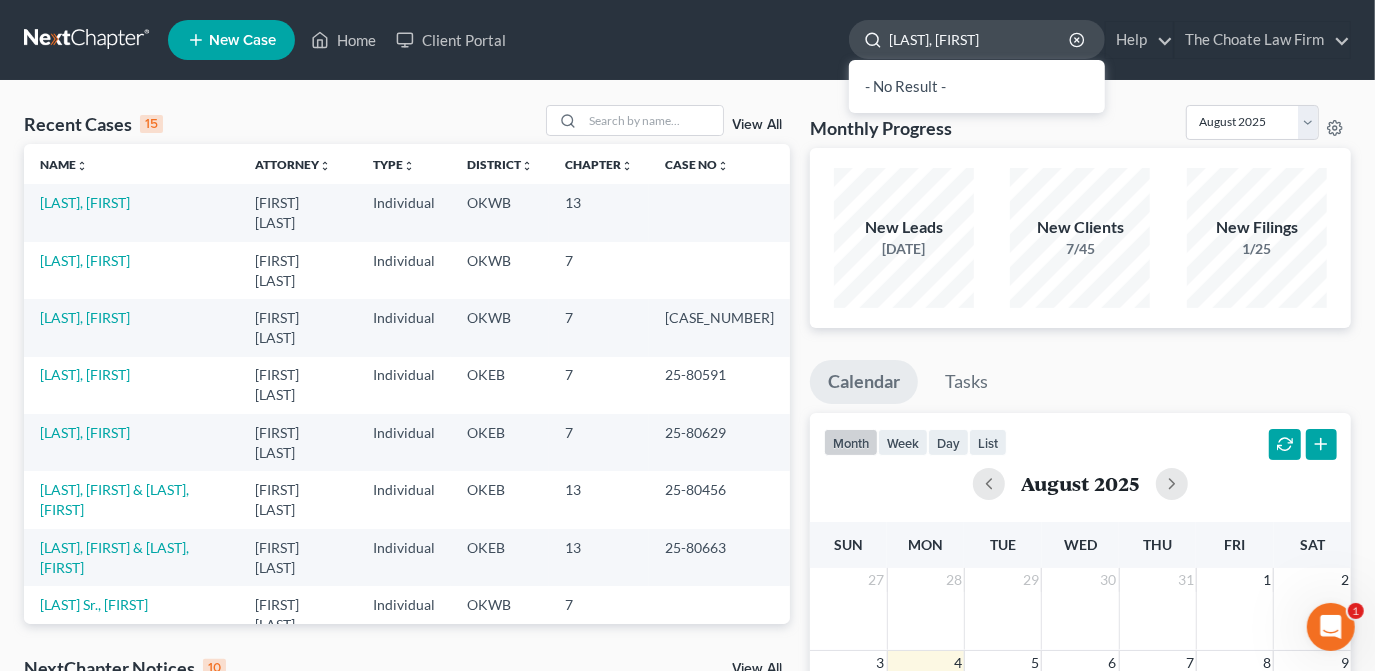 type on "[LAST], [FIRST]" 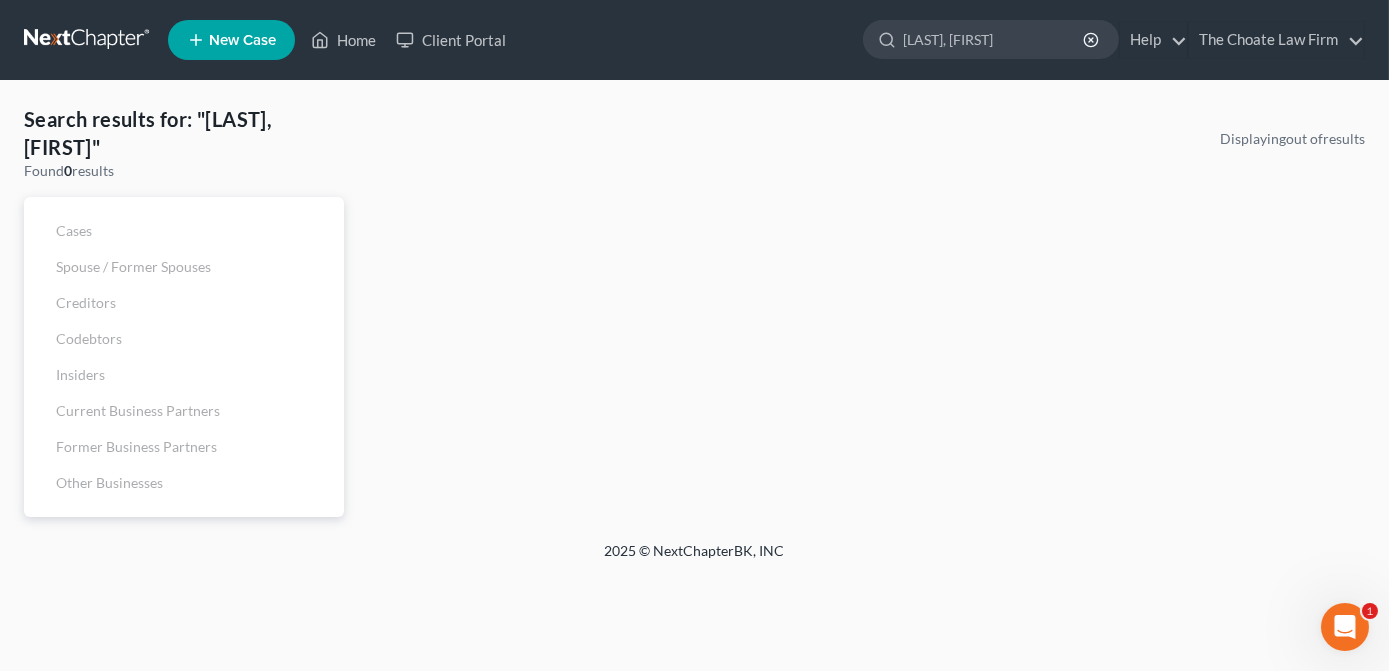 drag, startPoint x: 1026, startPoint y: 39, endPoint x: 757, endPoint y: 41, distance: 269.00745 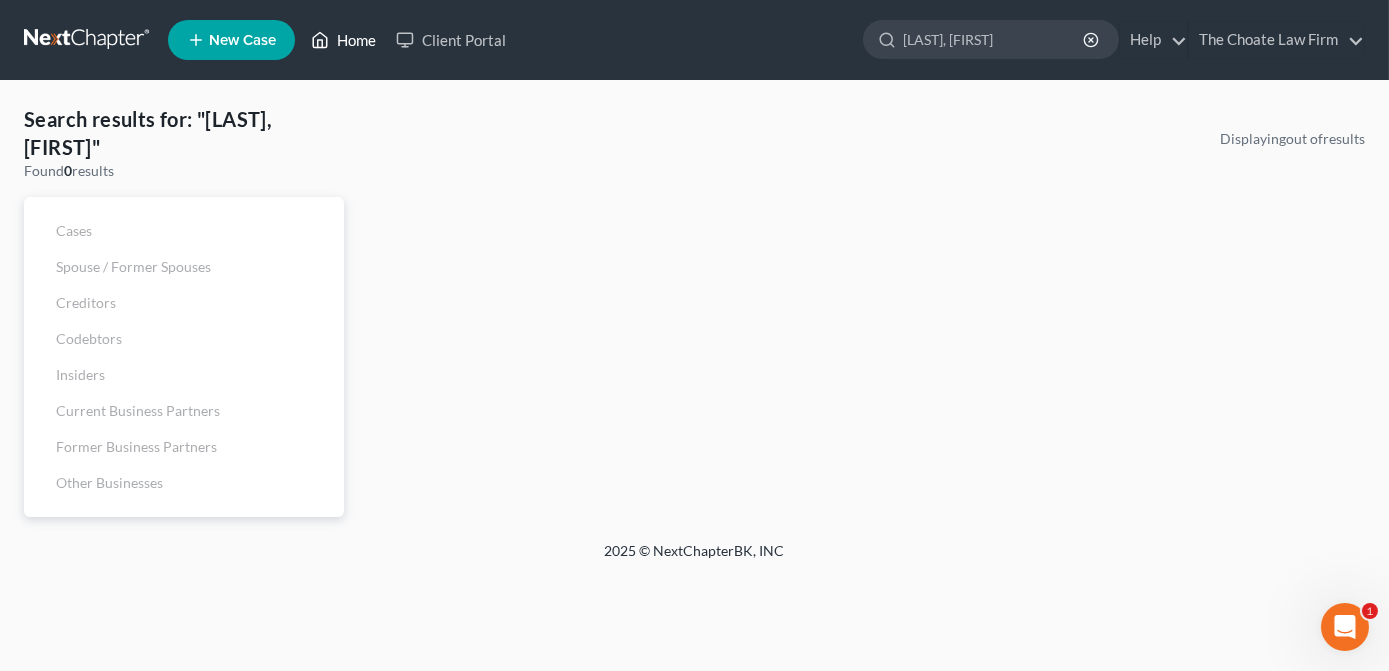 click on "Home" at bounding box center [343, 40] 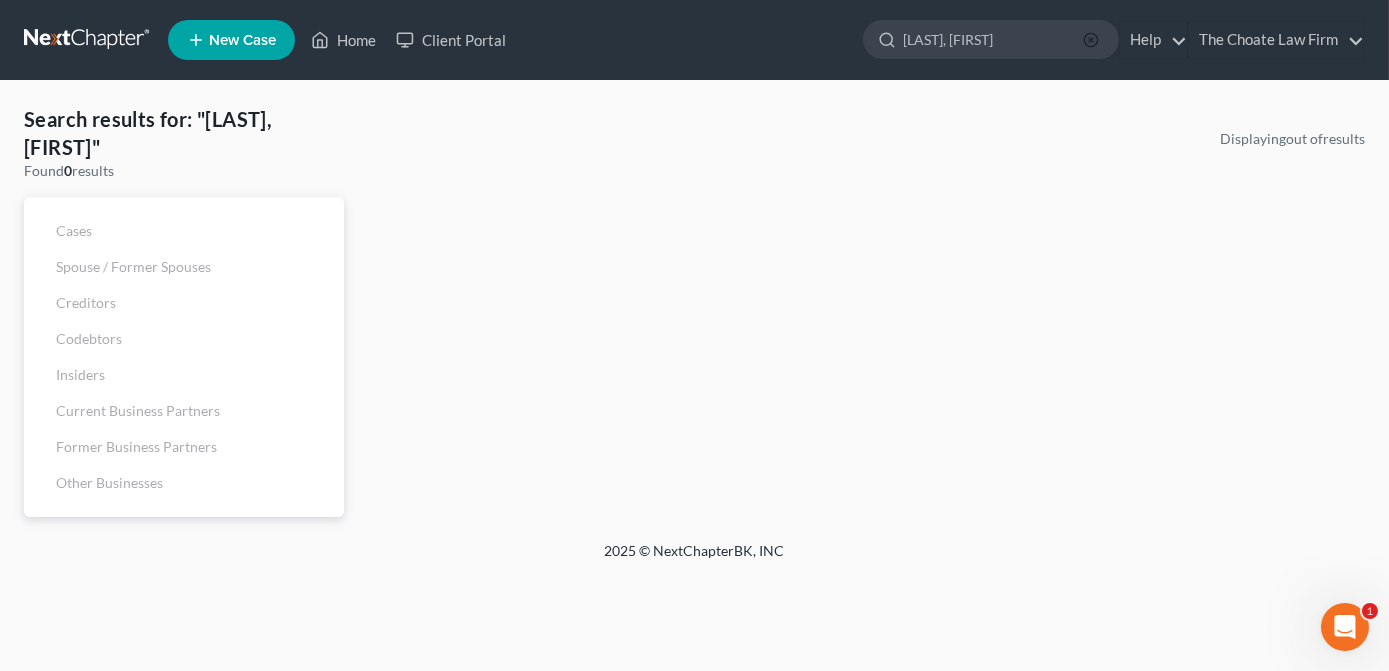 click 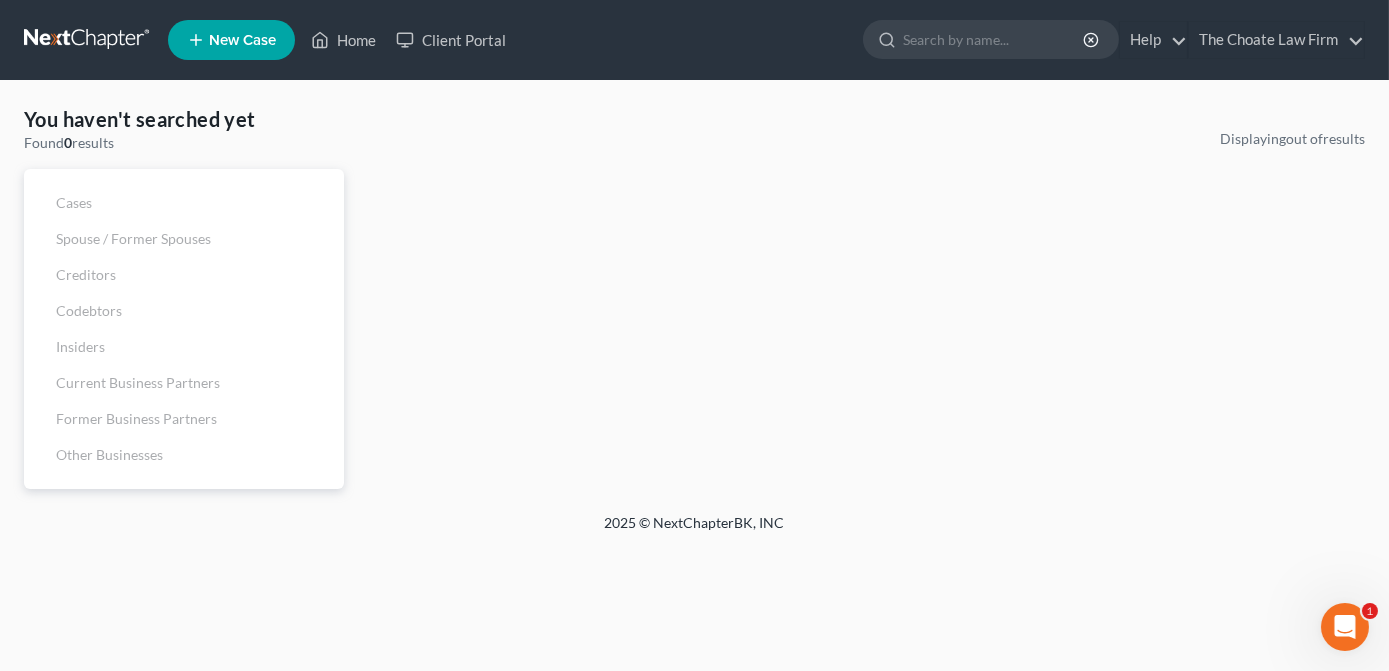 type 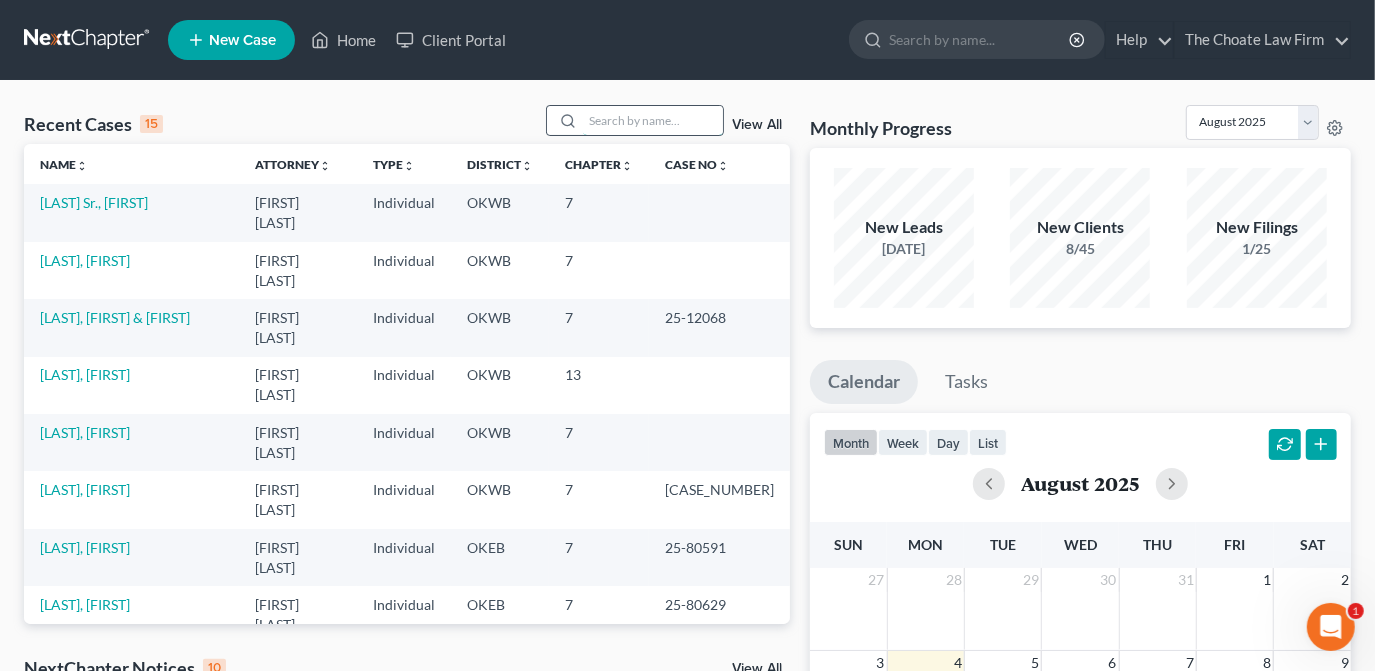 click at bounding box center (653, 120) 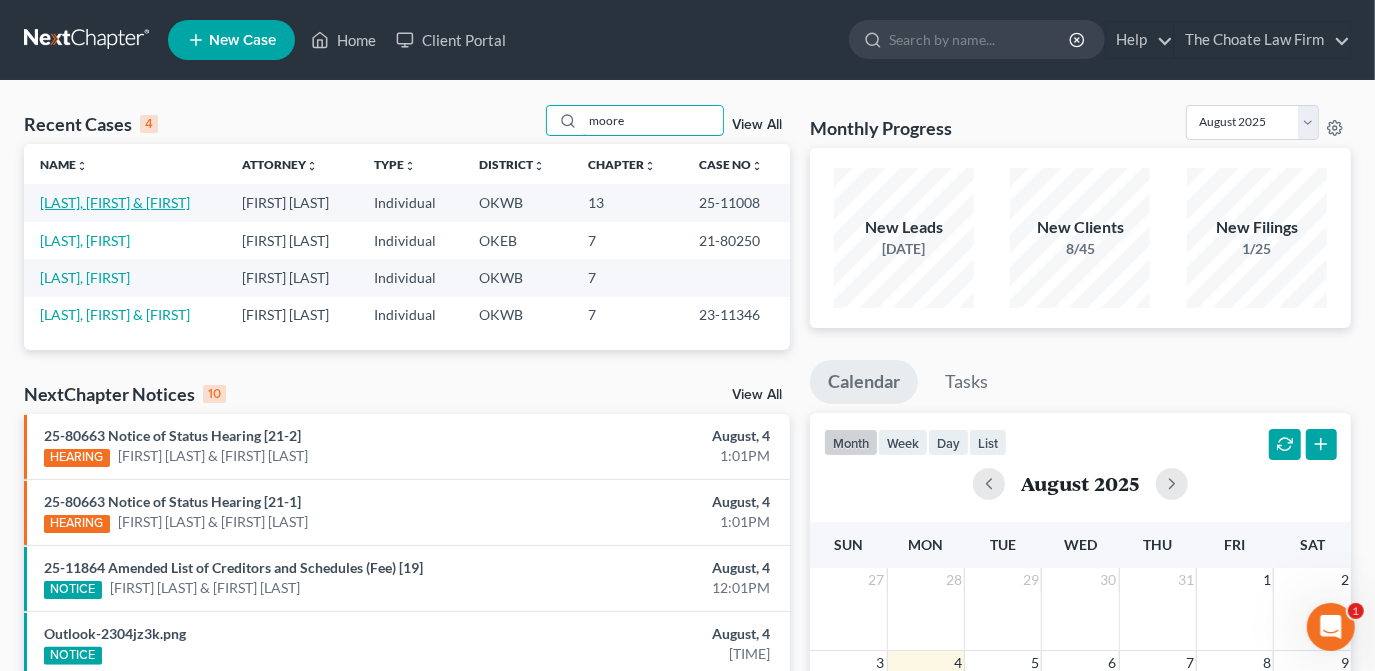type on "moore" 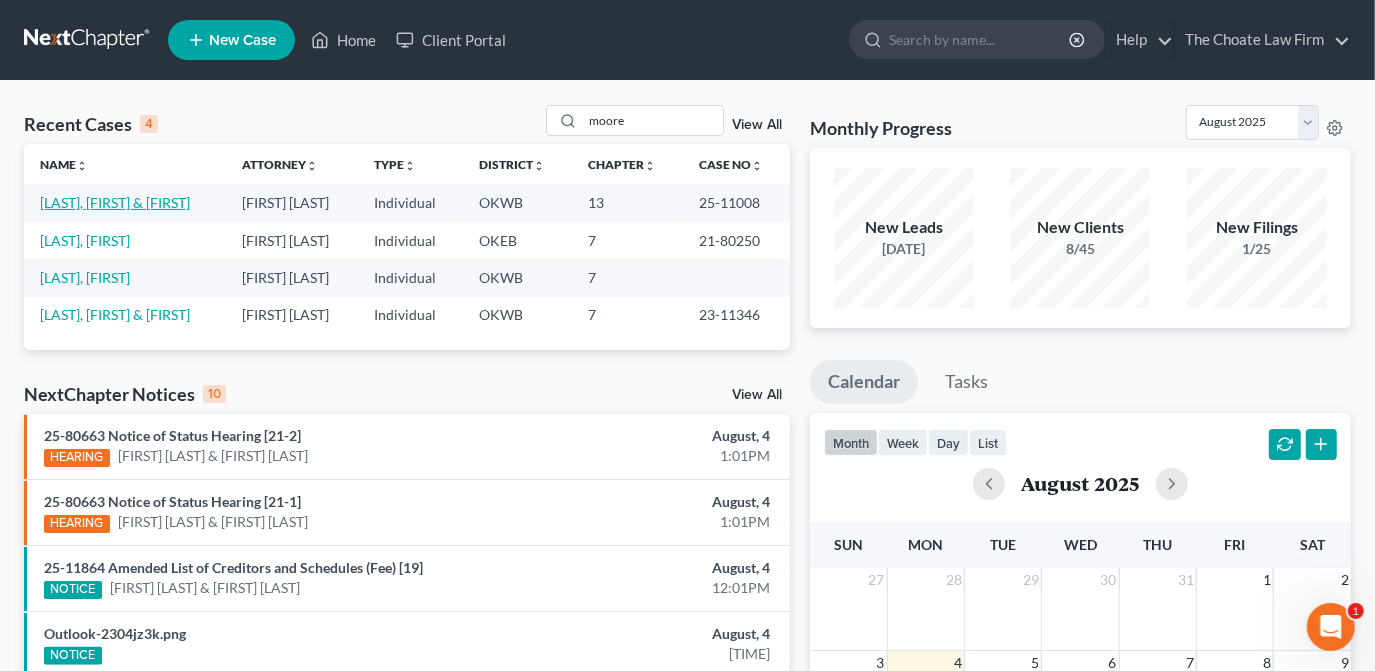 click on "Moore, Levi & Felecia" at bounding box center [115, 202] 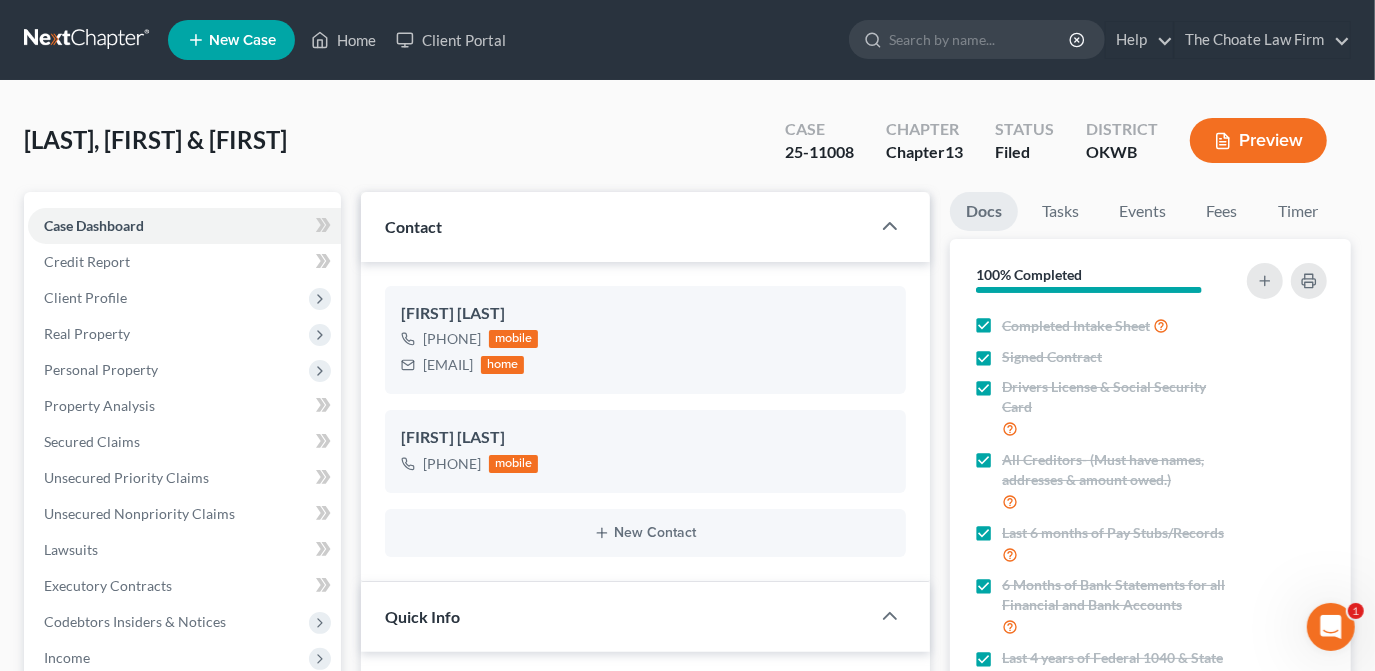 scroll, scrollTop: 1626, scrollLeft: 0, axis: vertical 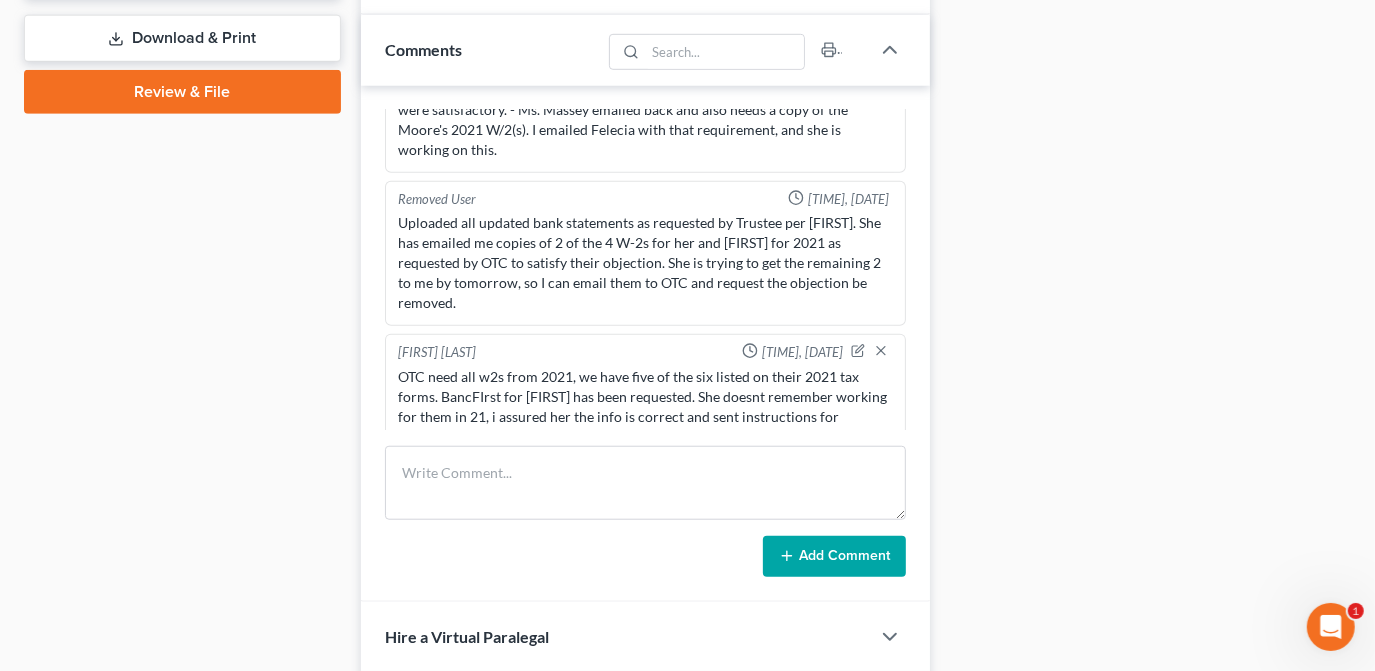click on "Case Dashboard
Payments
Invoices
Payments
Payments
Credit Report
Client Profile" at bounding box center (182, 48) 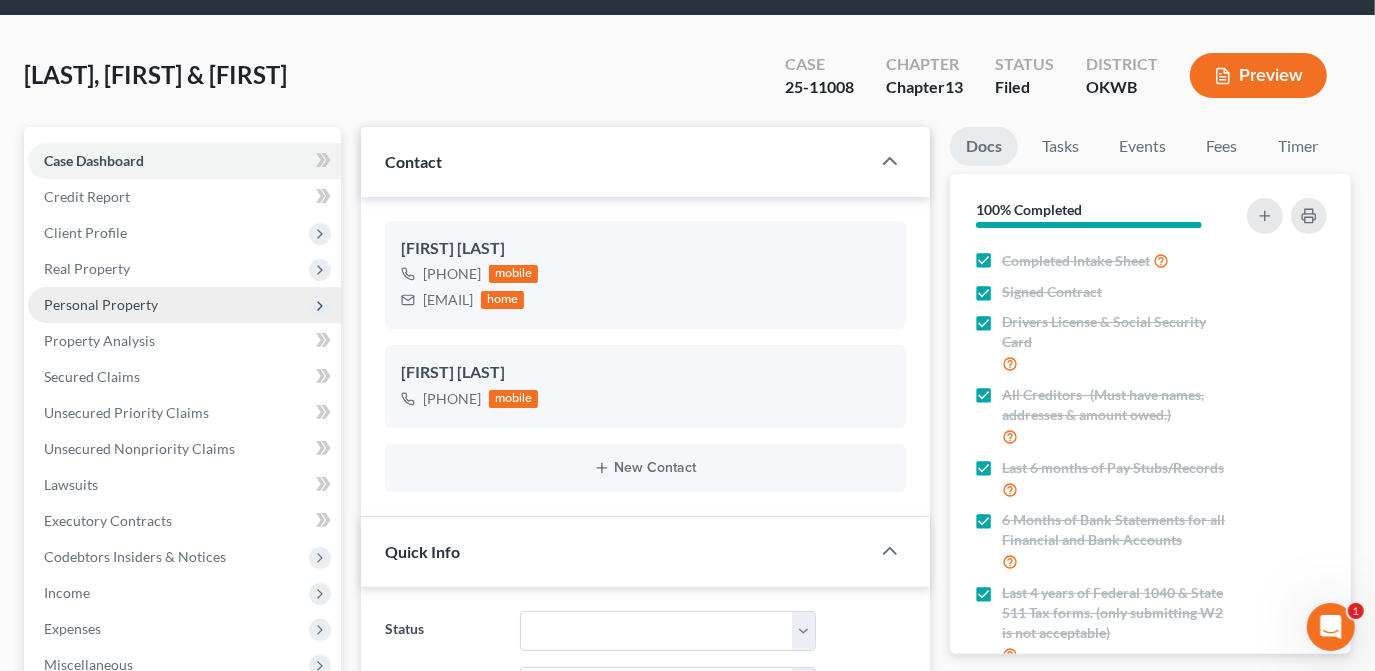 scroll, scrollTop: 0, scrollLeft: 0, axis: both 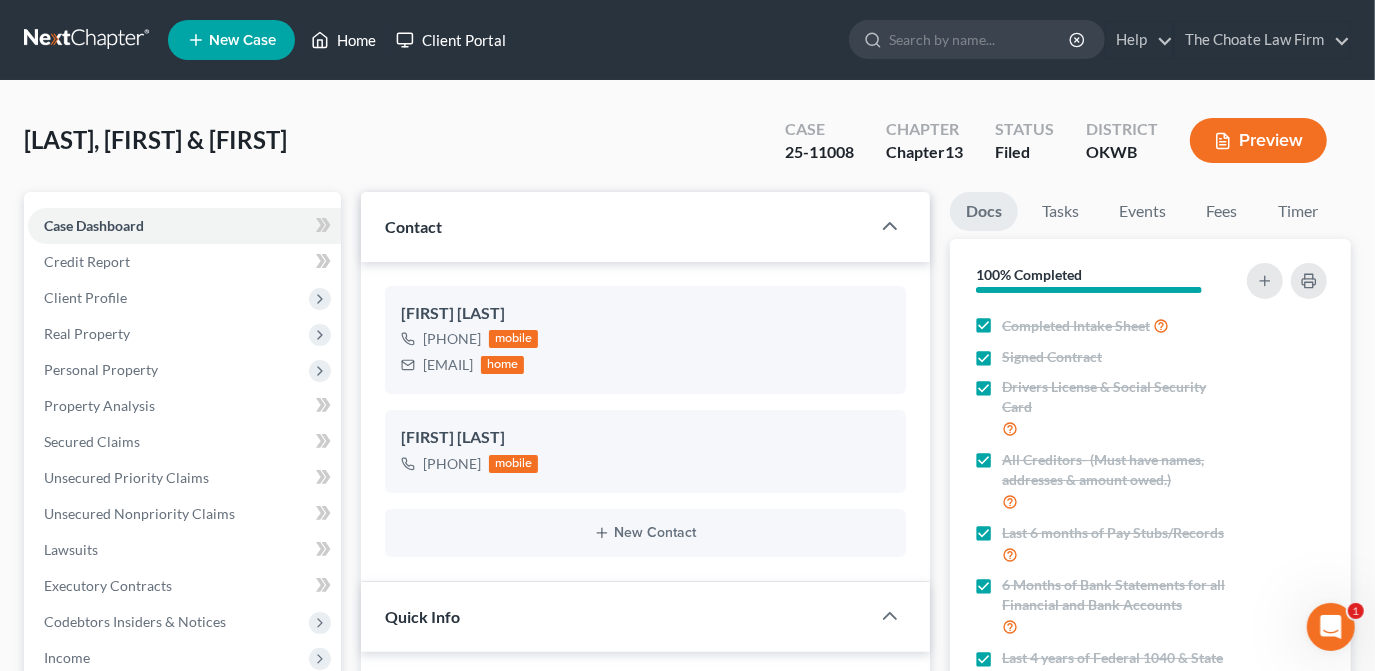 drag, startPoint x: 352, startPoint y: 33, endPoint x: 397, endPoint y: 54, distance: 49.658836 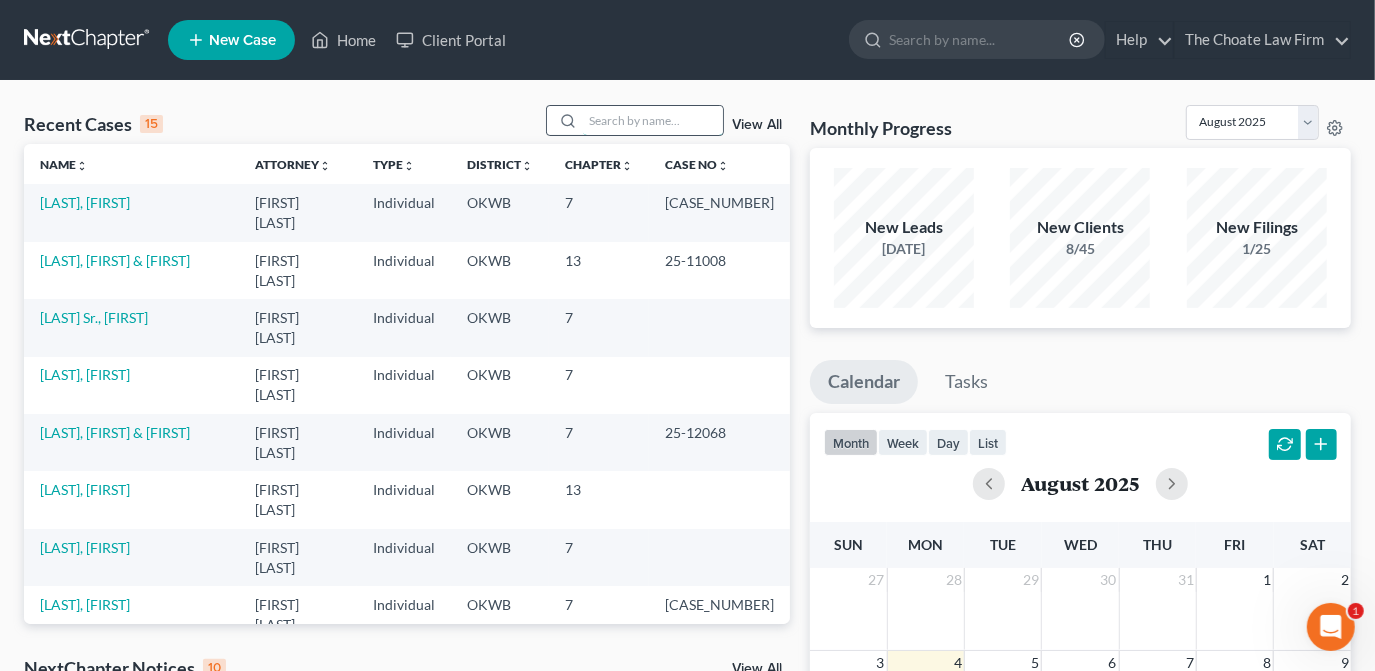click at bounding box center (653, 120) 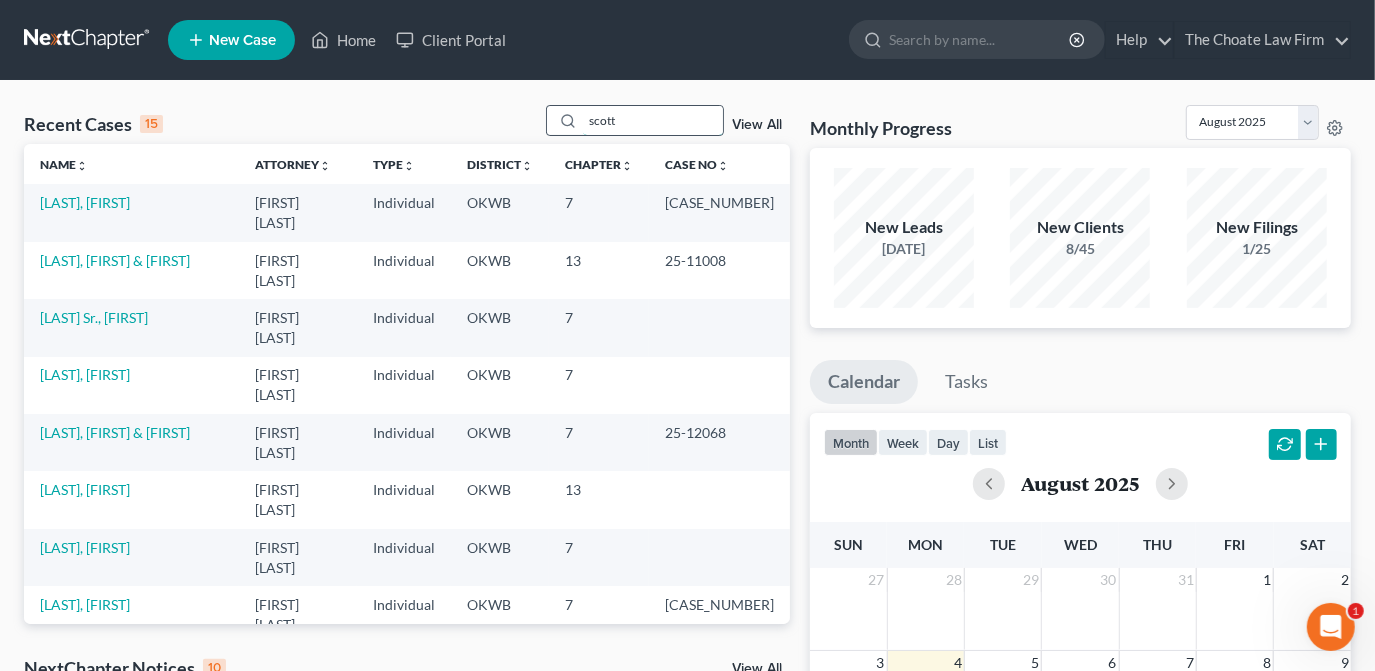 type on "scott" 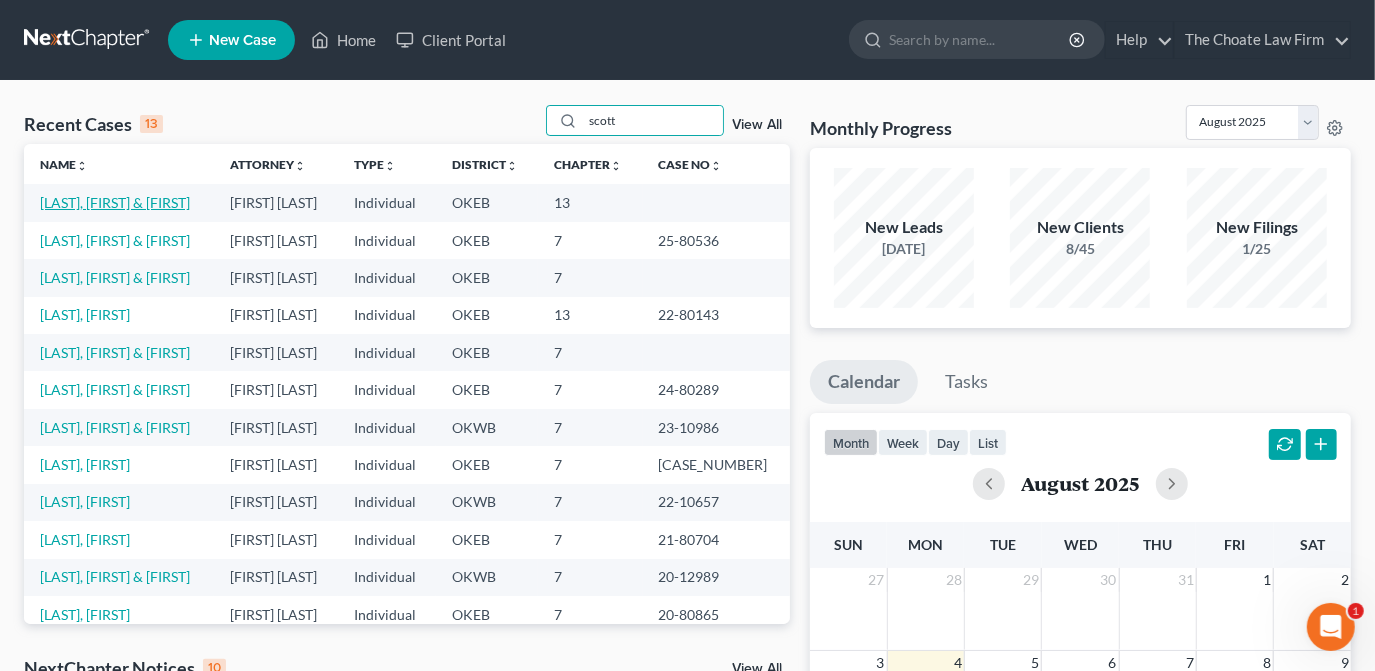 click on "[LAST], [FIRST] & [FIRST]" at bounding box center [115, 202] 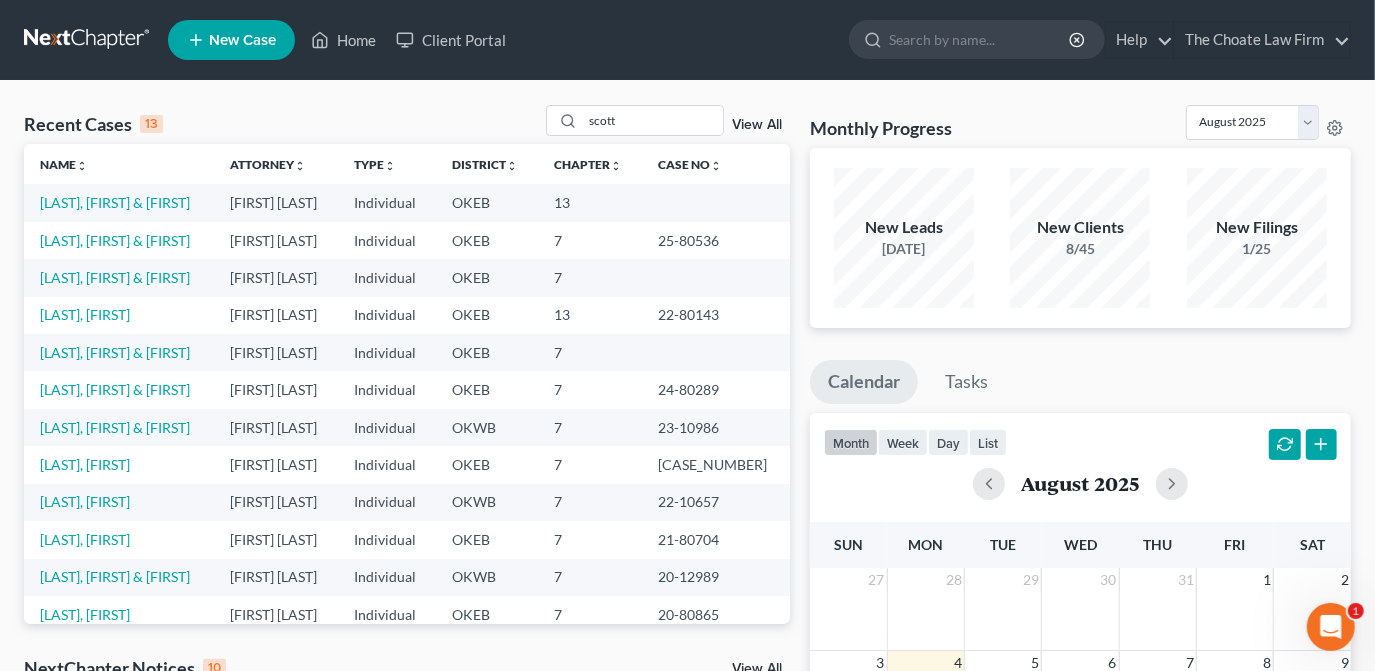 select on "1" 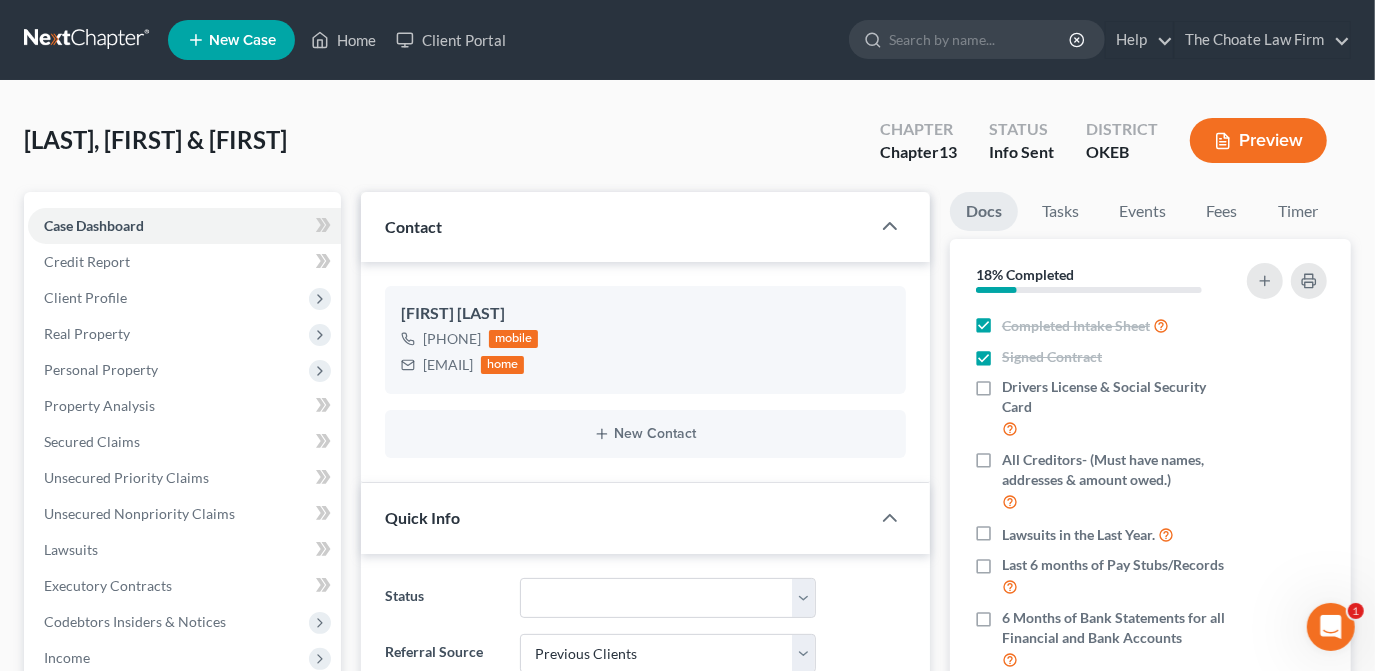 scroll, scrollTop: 257, scrollLeft: 0, axis: vertical 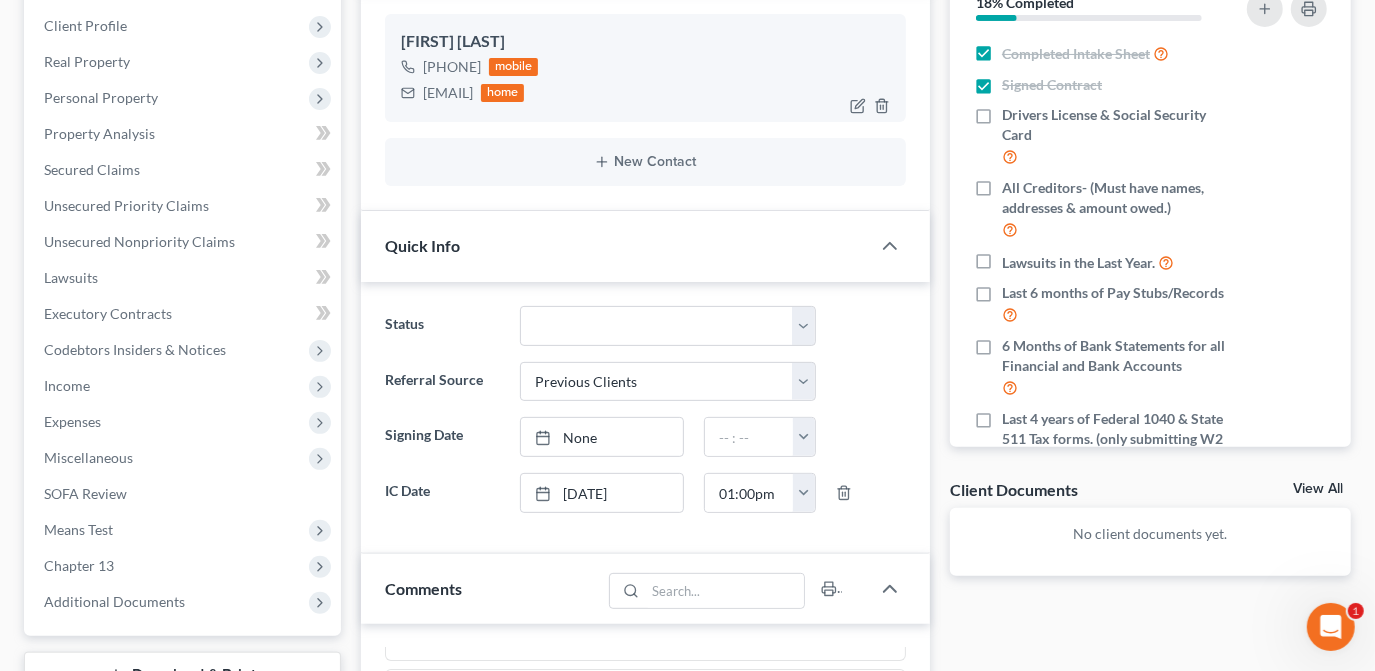 drag, startPoint x: 419, startPoint y: 92, endPoint x: 593, endPoint y: 96, distance: 174.04597 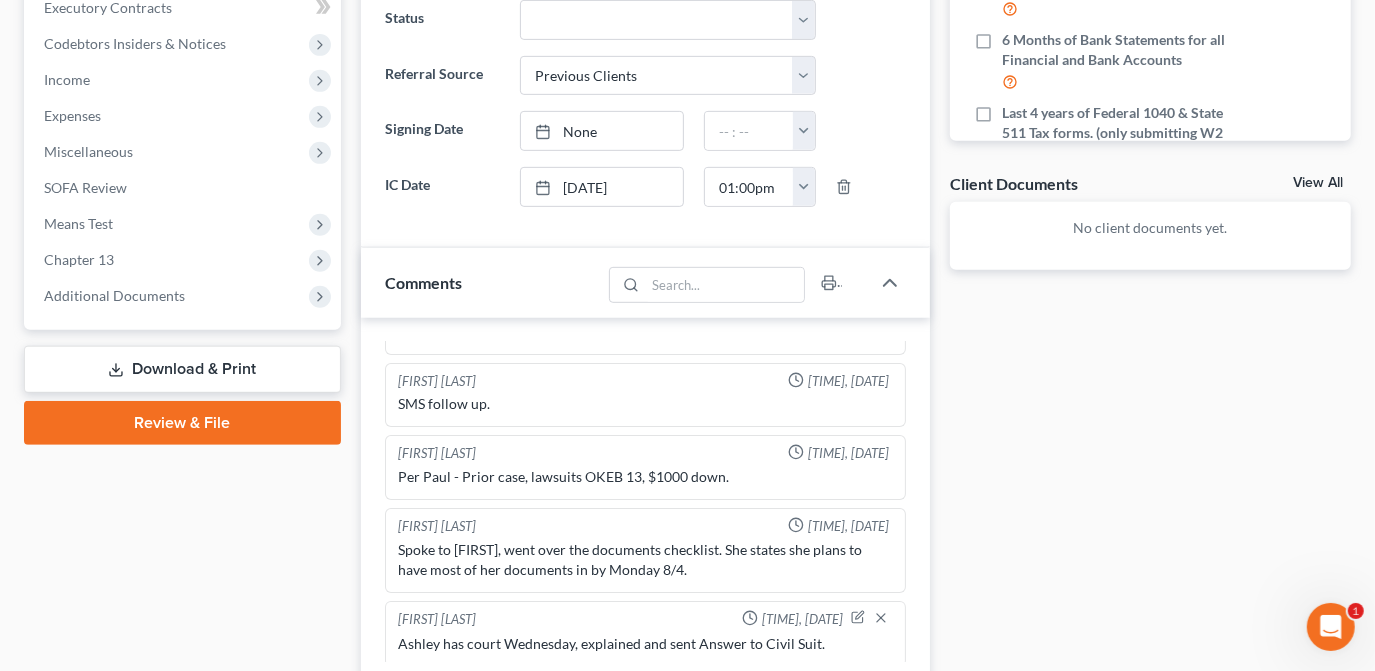 scroll, scrollTop: 1090, scrollLeft: 0, axis: vertical 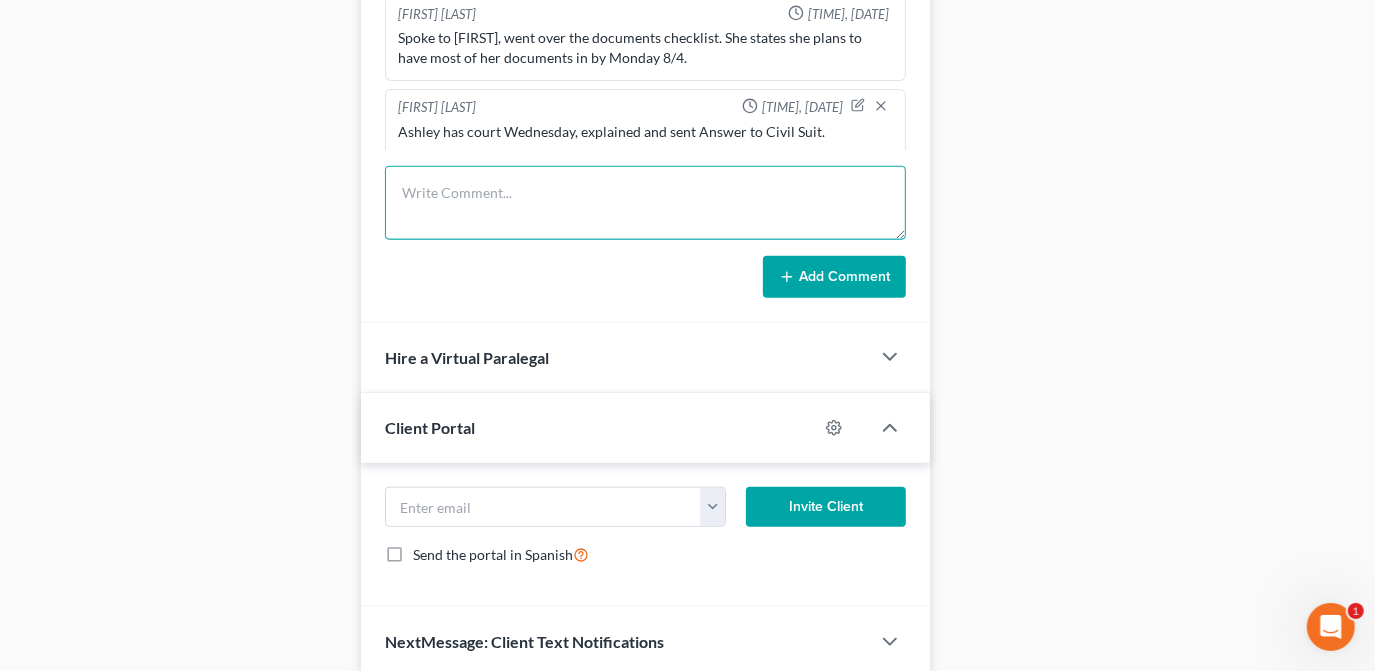 click at bounding box center (645, 203) 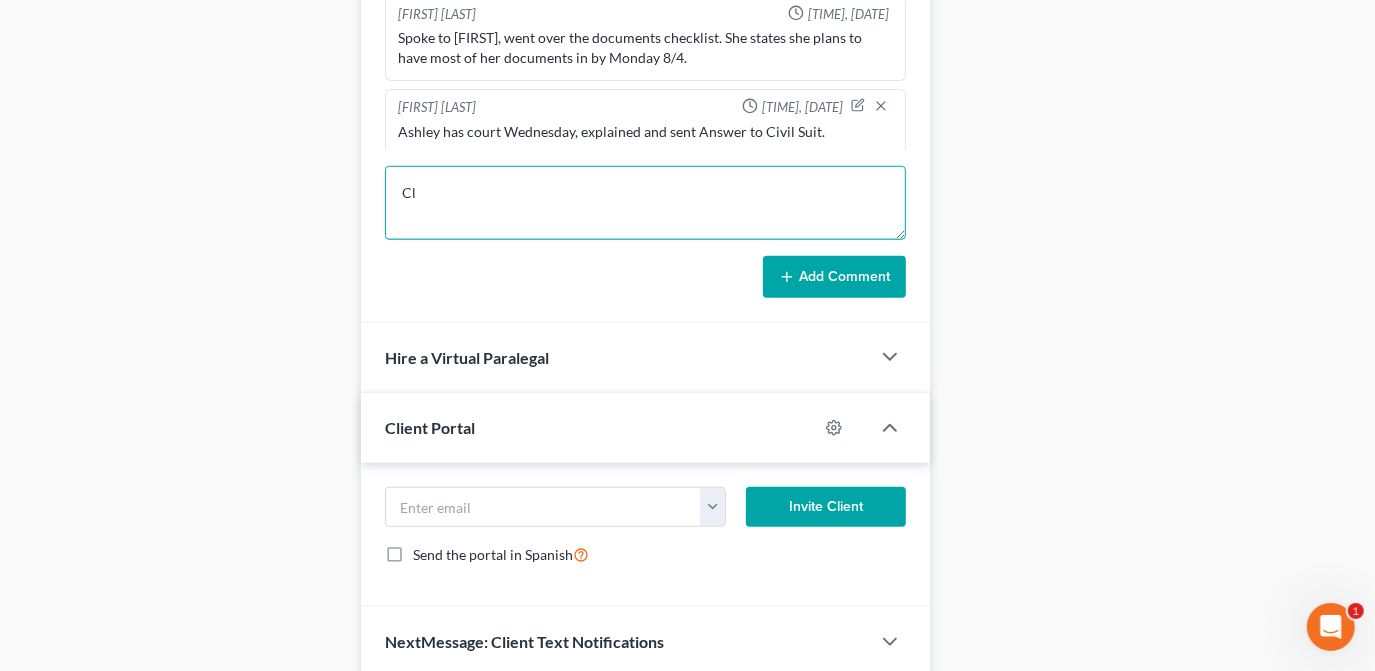 type on "C" 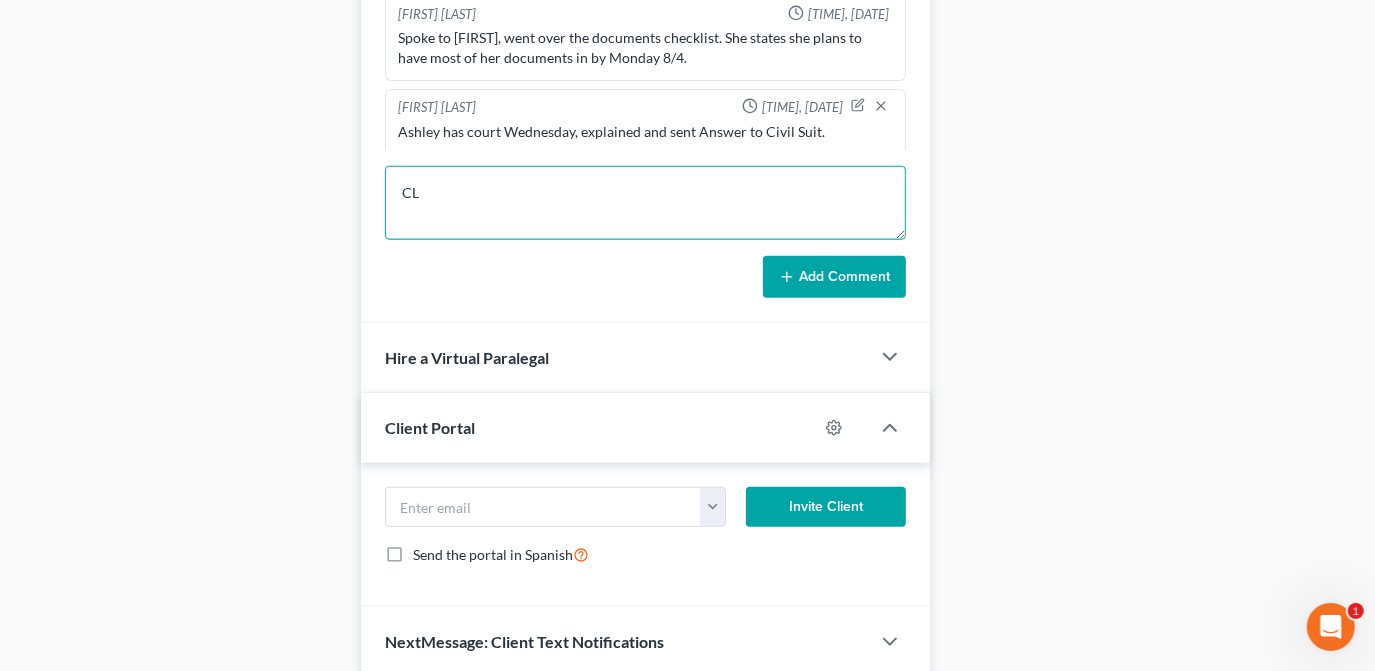 type on "C" 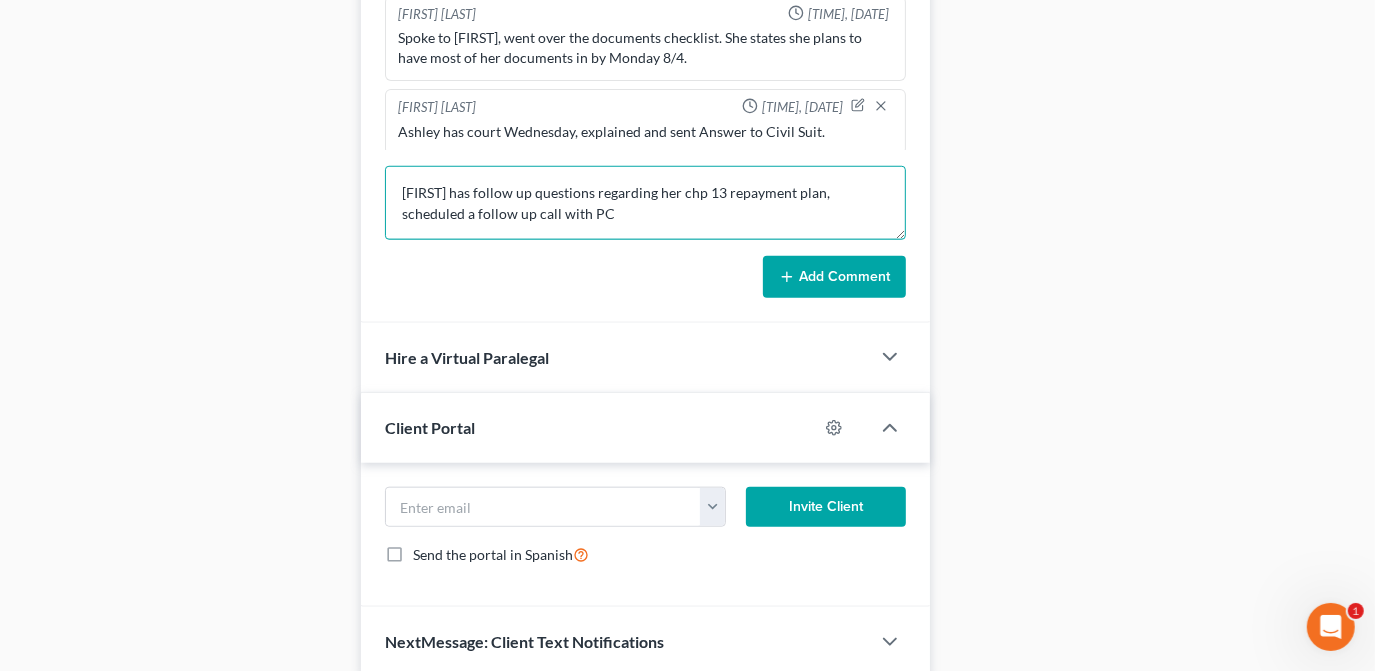 type on "Ashley has follow up questions regarding her chp 13 repayment plan, scheduled a follow up call with PC" 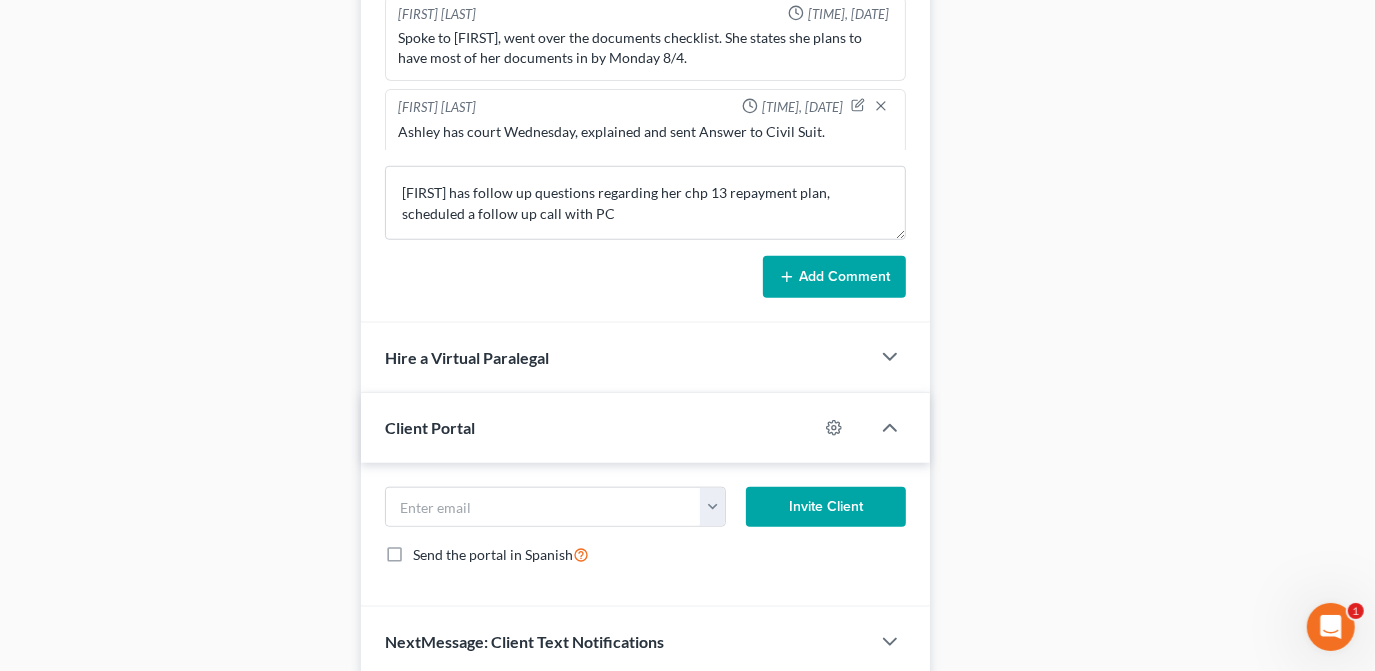click on "Add Comment" at bounding box center (834, 277) 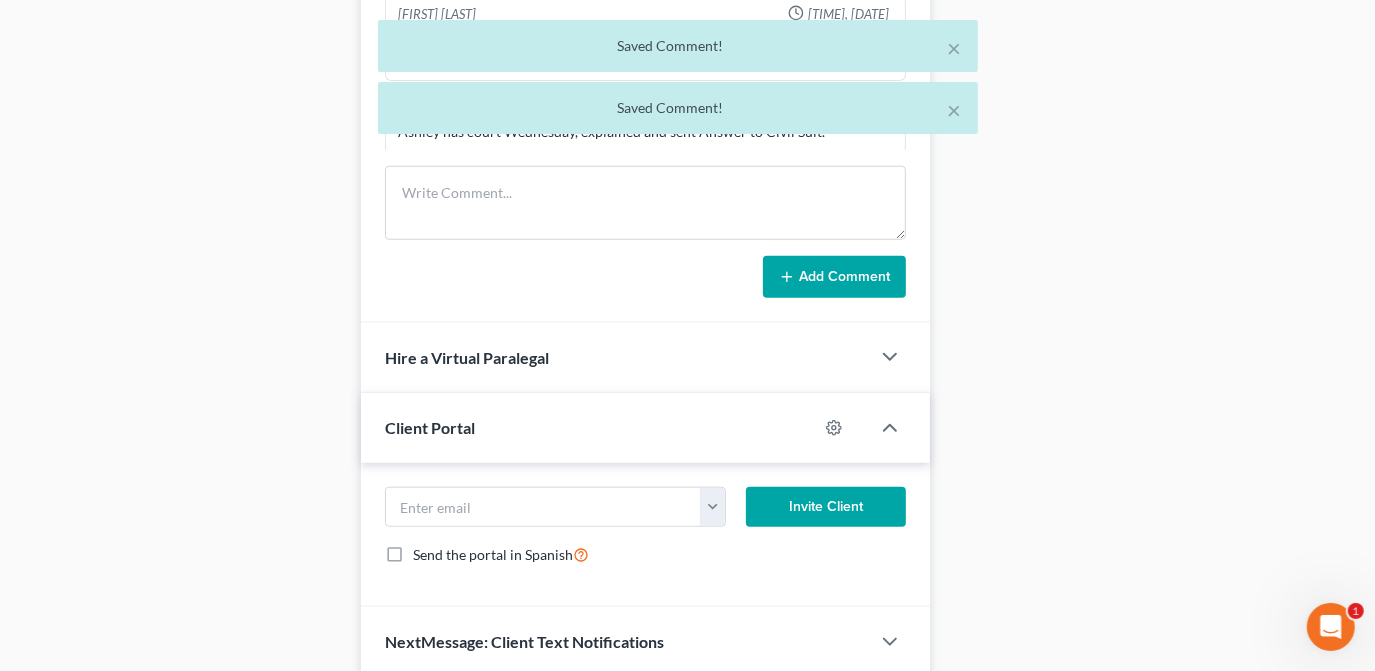 scroll, scrollTop: 444, scrollLeft: 0, axis: vertical 